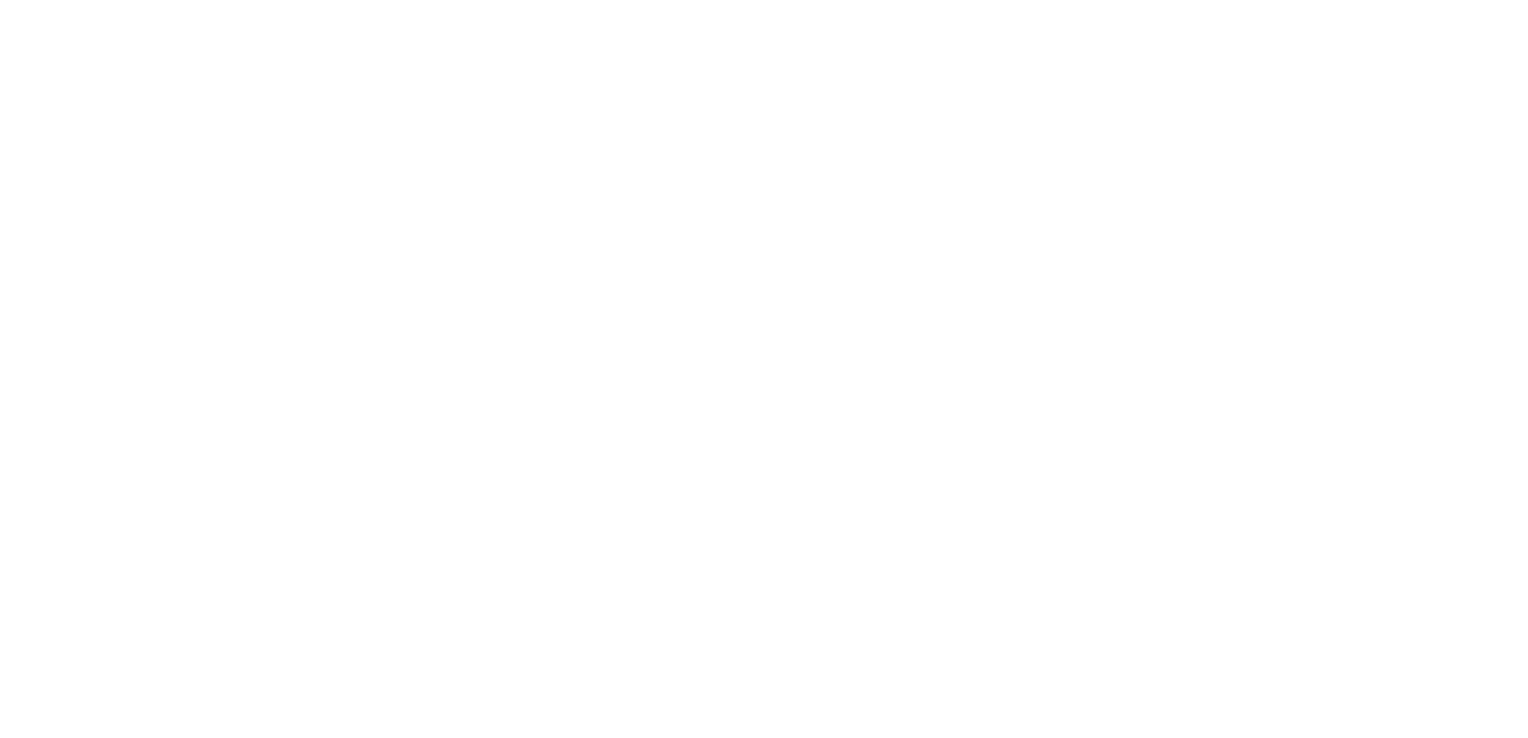 scroll, scrollTop: 0, scrollLeft: 0, axis: both 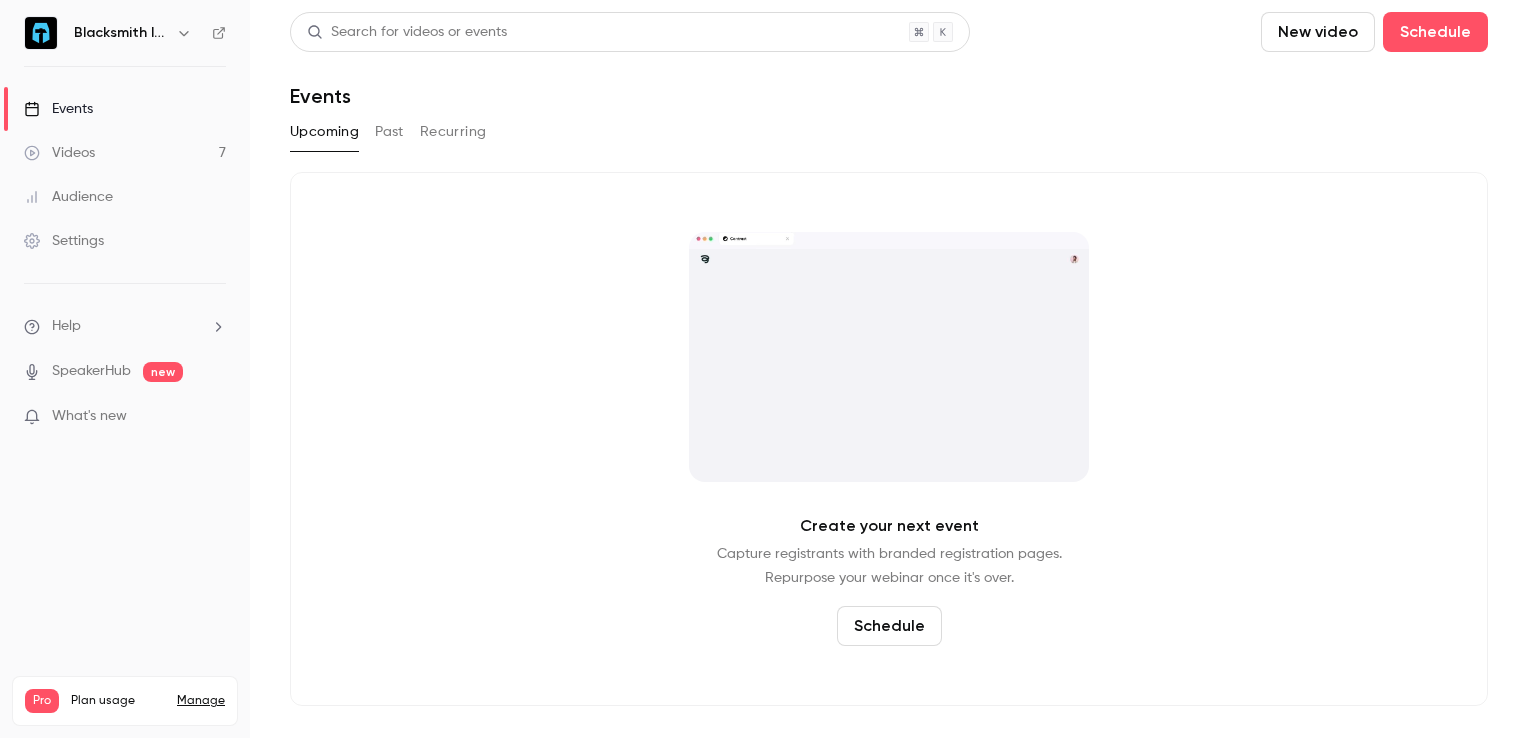 click on "Past" at bounding box center [389, 132] 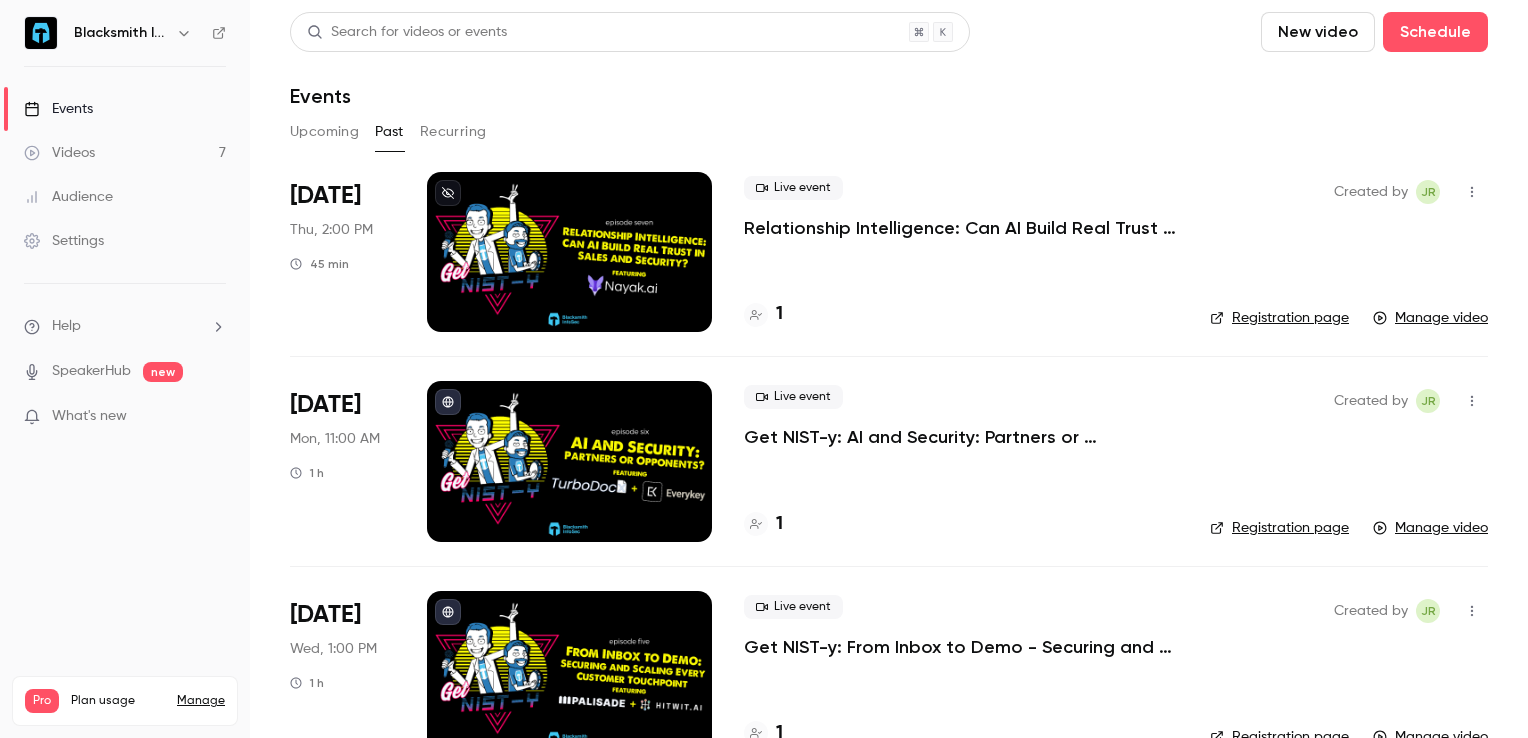 click 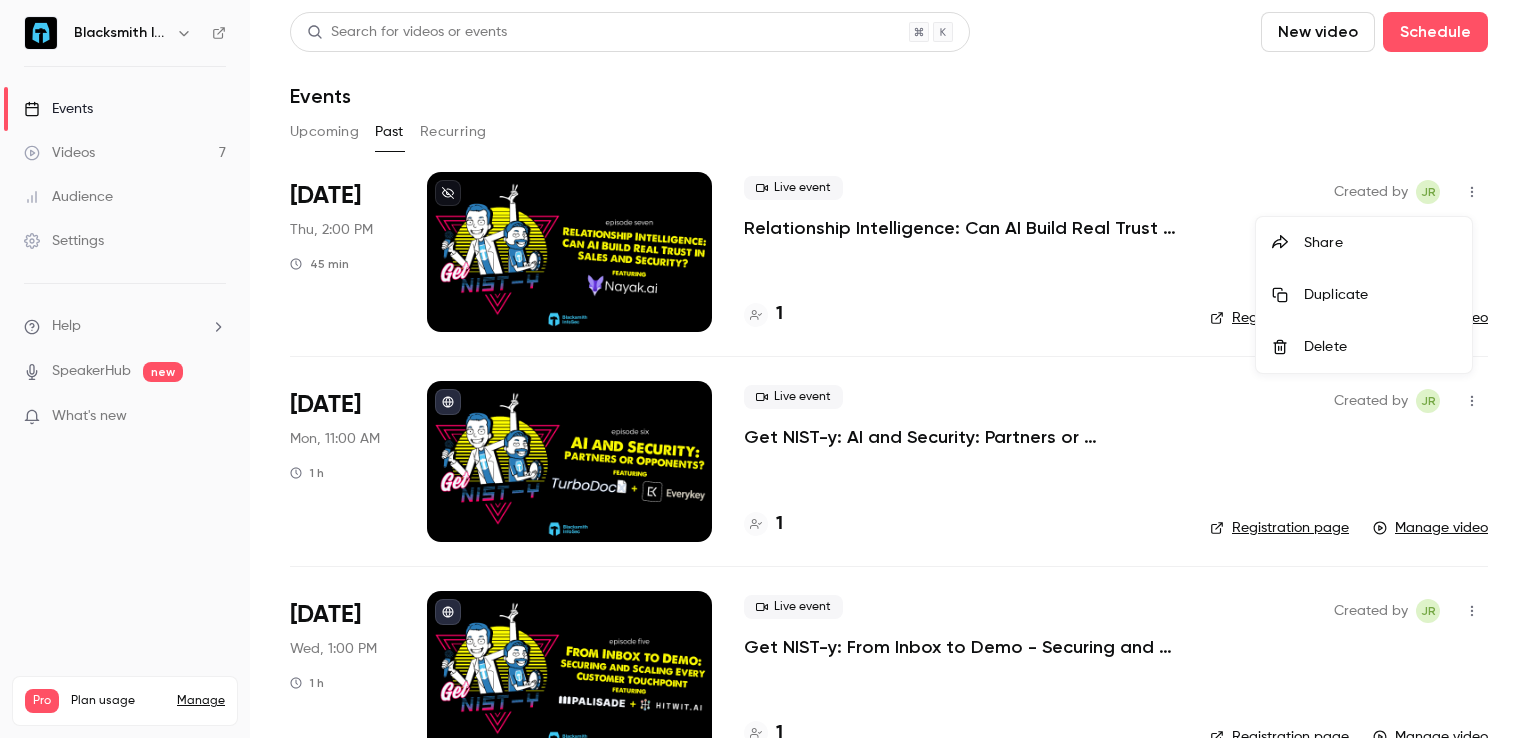click on "Duplicate" at bounding box center (1380, 295) 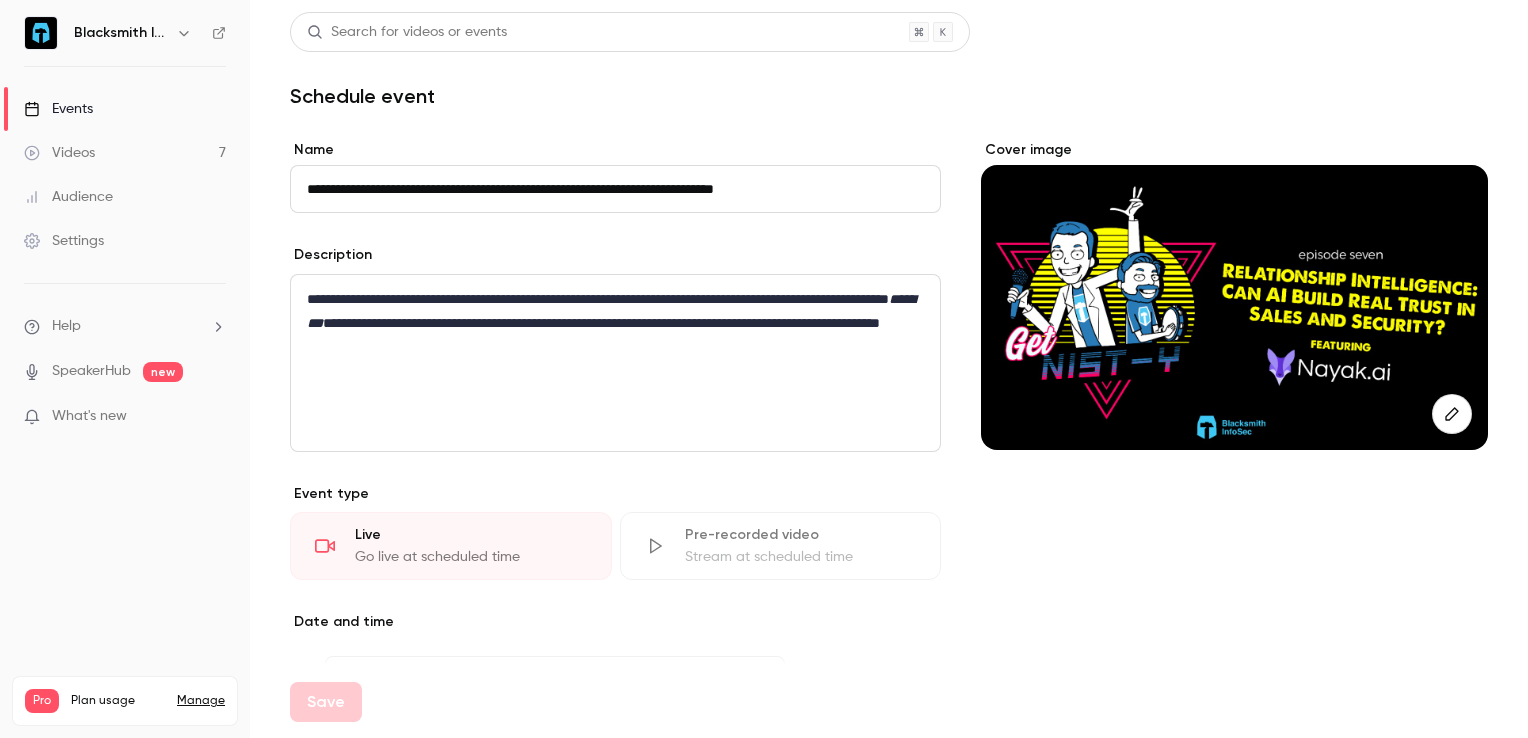 click on "**********" at bounding box center (615, 189) 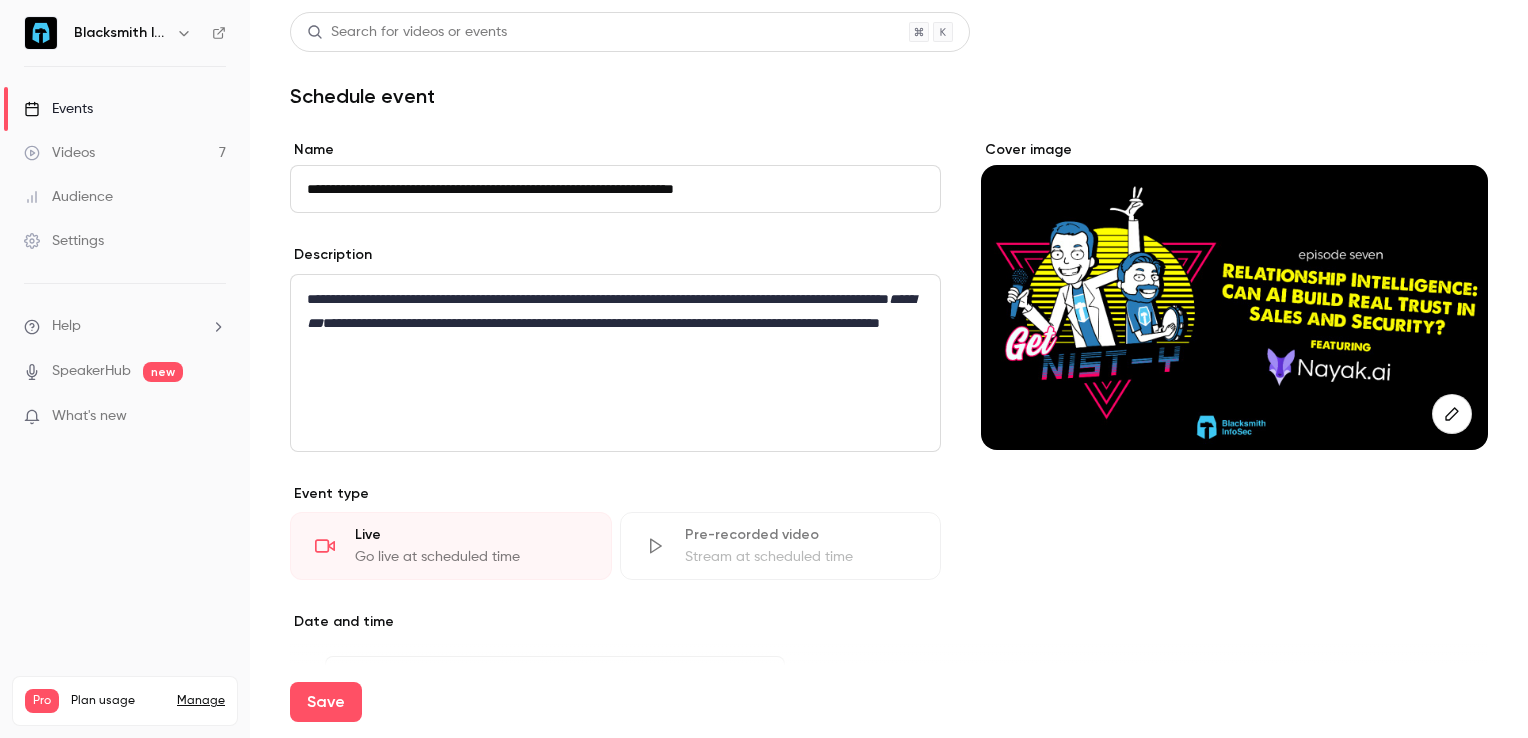 drag, startPoint x: 772, startPoint y: 192, endPoint x: 128, endPoint y: 213, distance: 644.3423 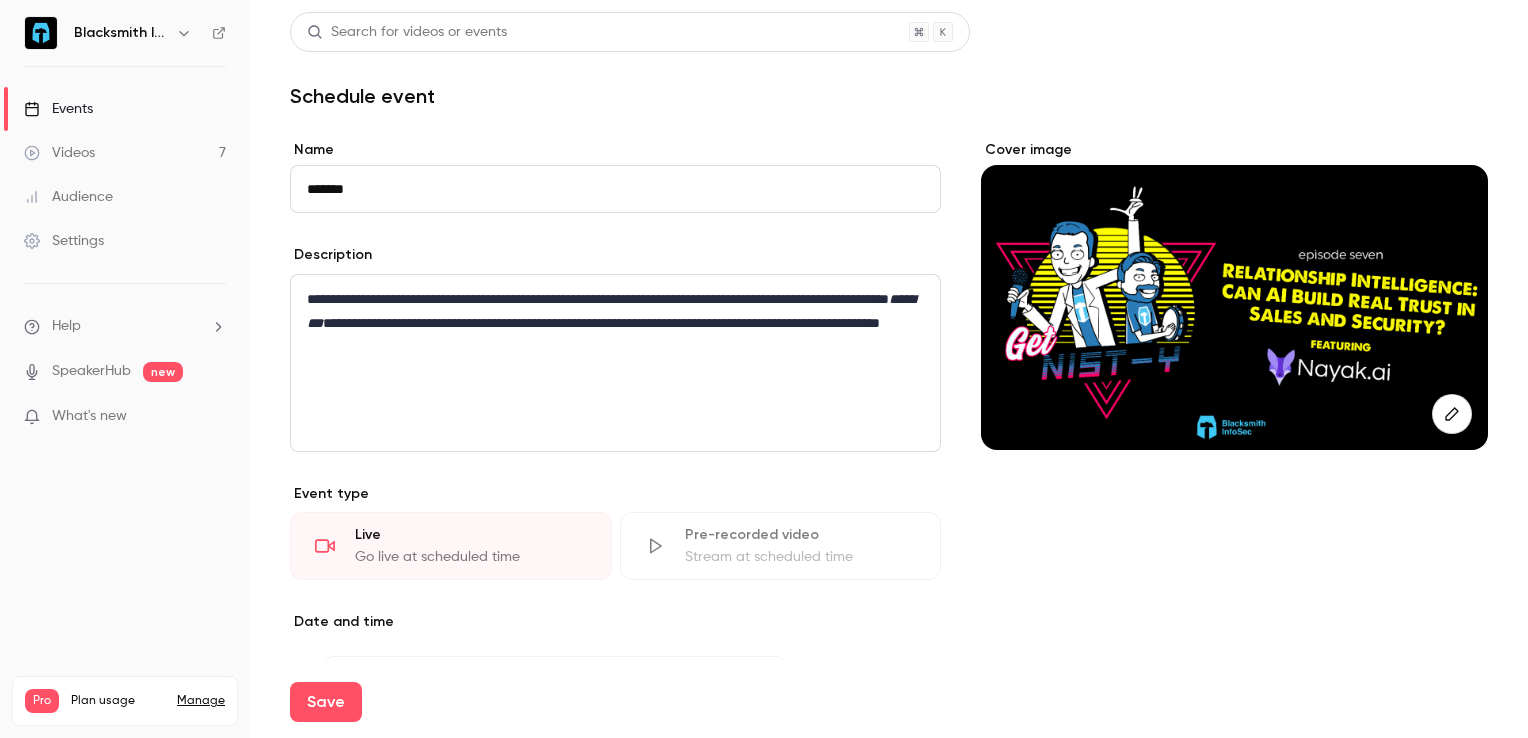type on "*******" 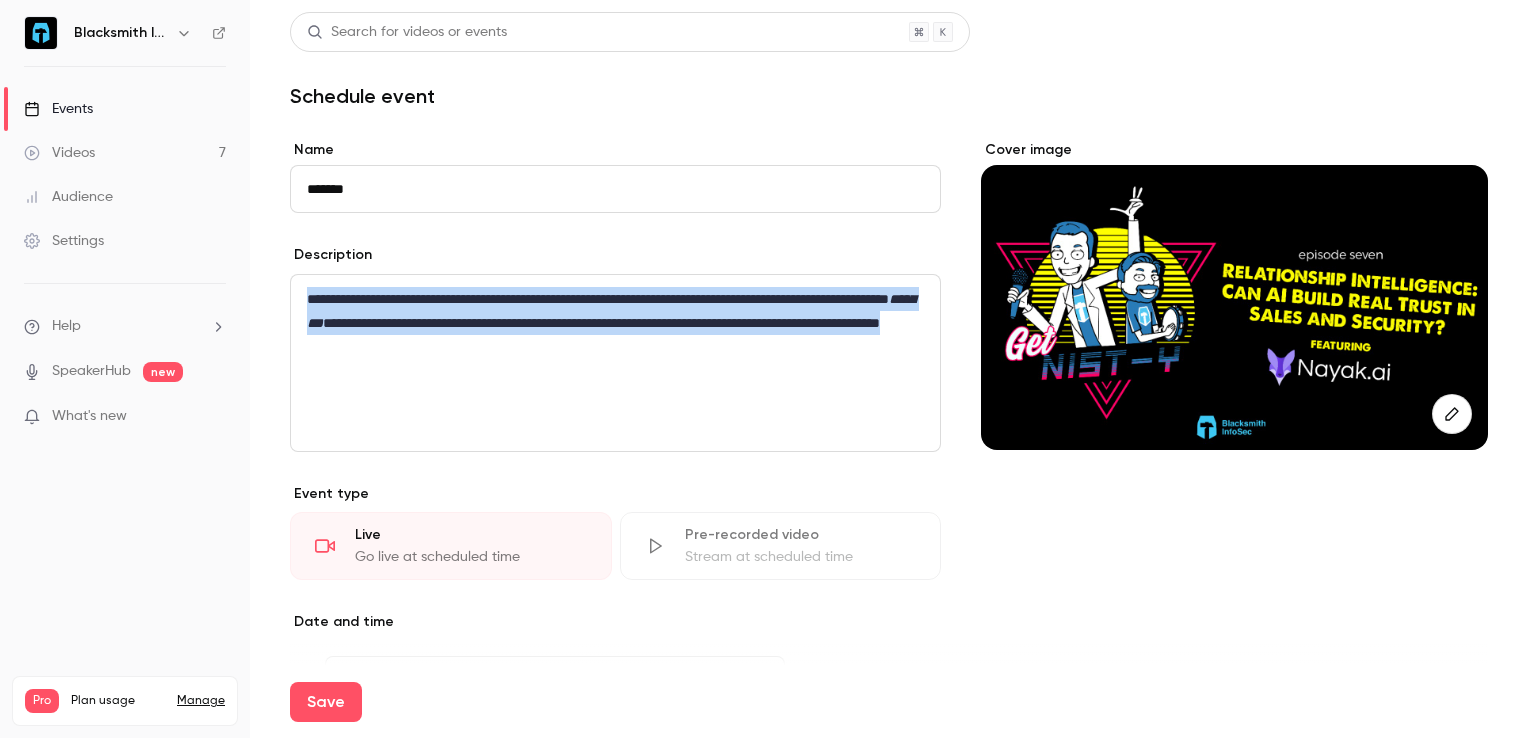drag, startPoint x: 637, startPoint y: 355, endPoint x: 296, endPoint y: 286, distance: 347.91092 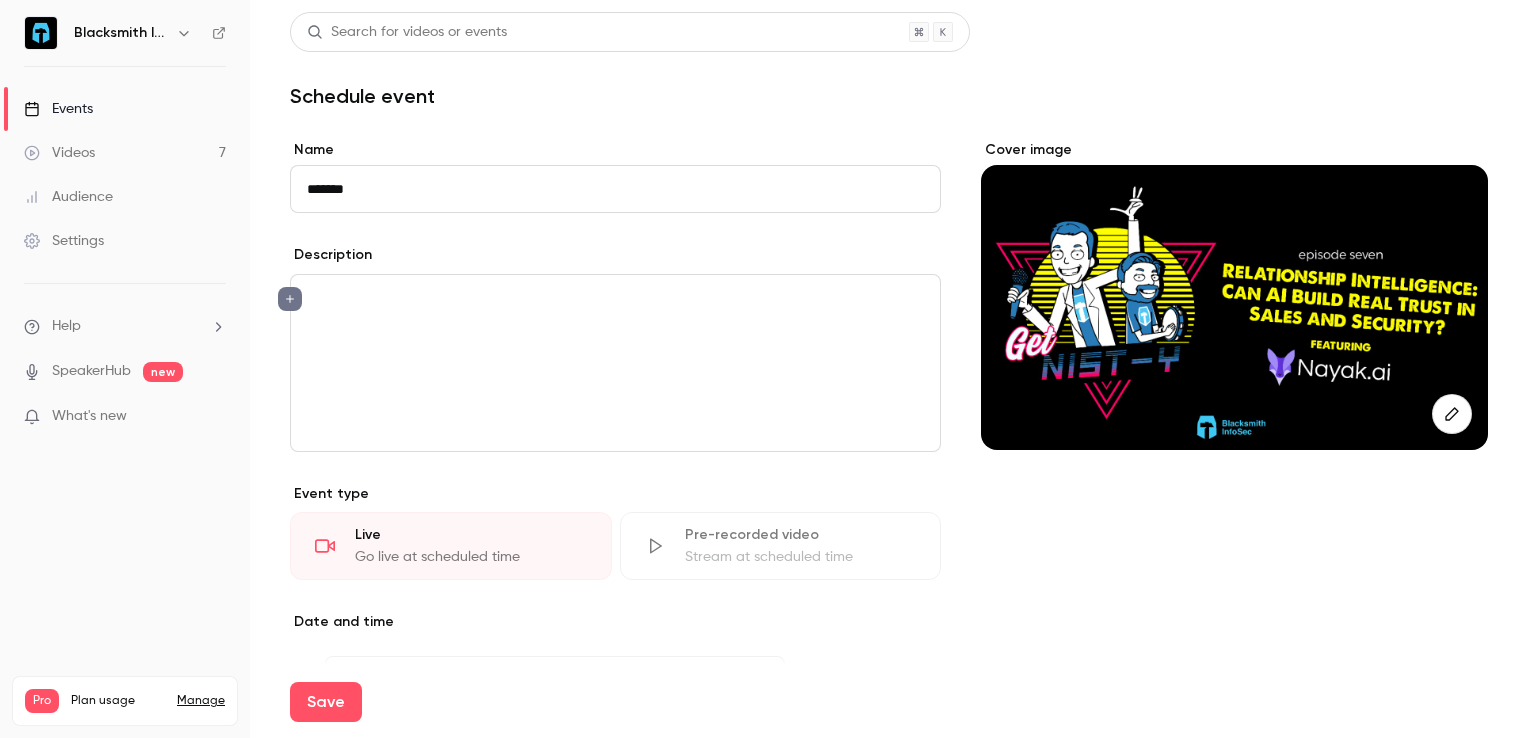 click at bounding box center [615, 363] 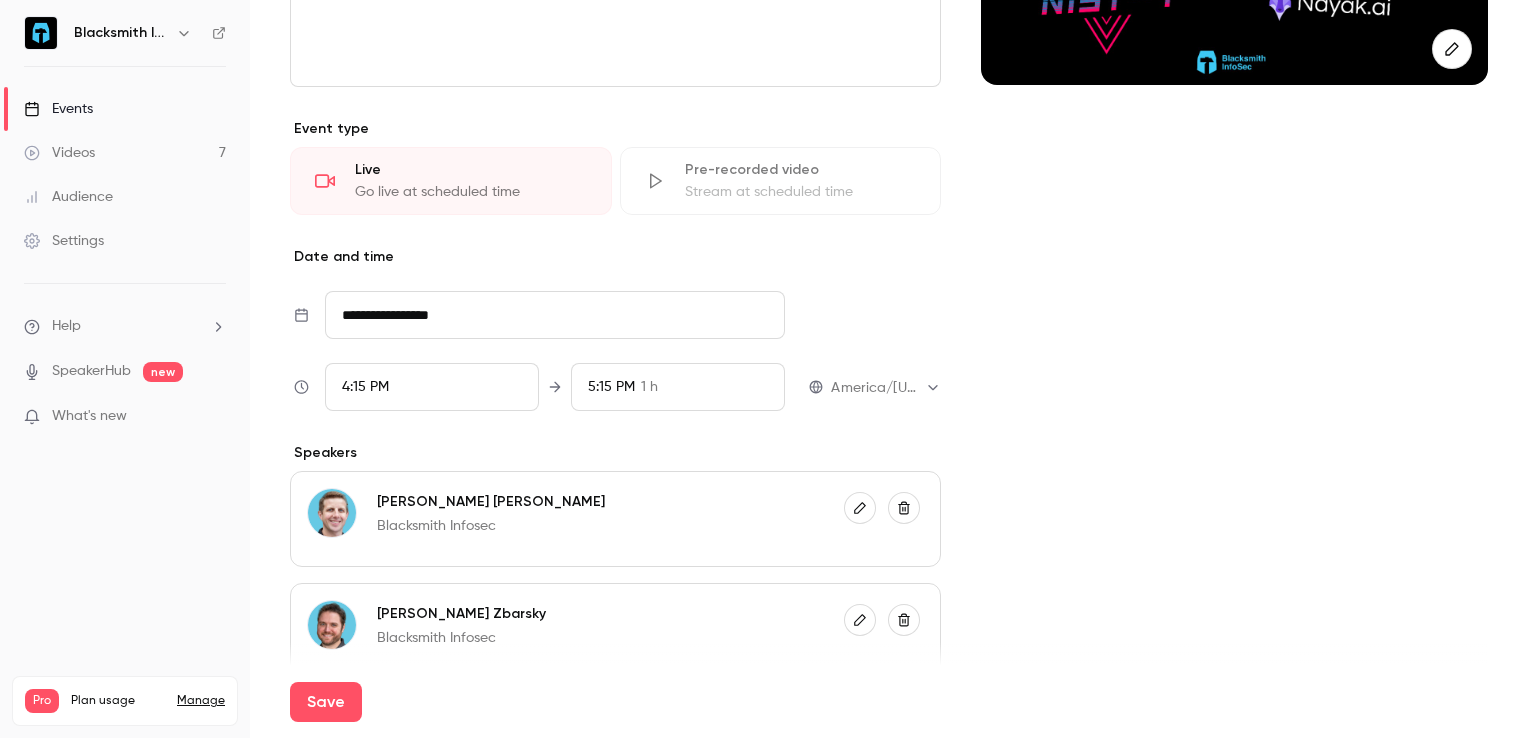 scroll, scrollTop: 400, scrollLeft: 0, axis: vertical 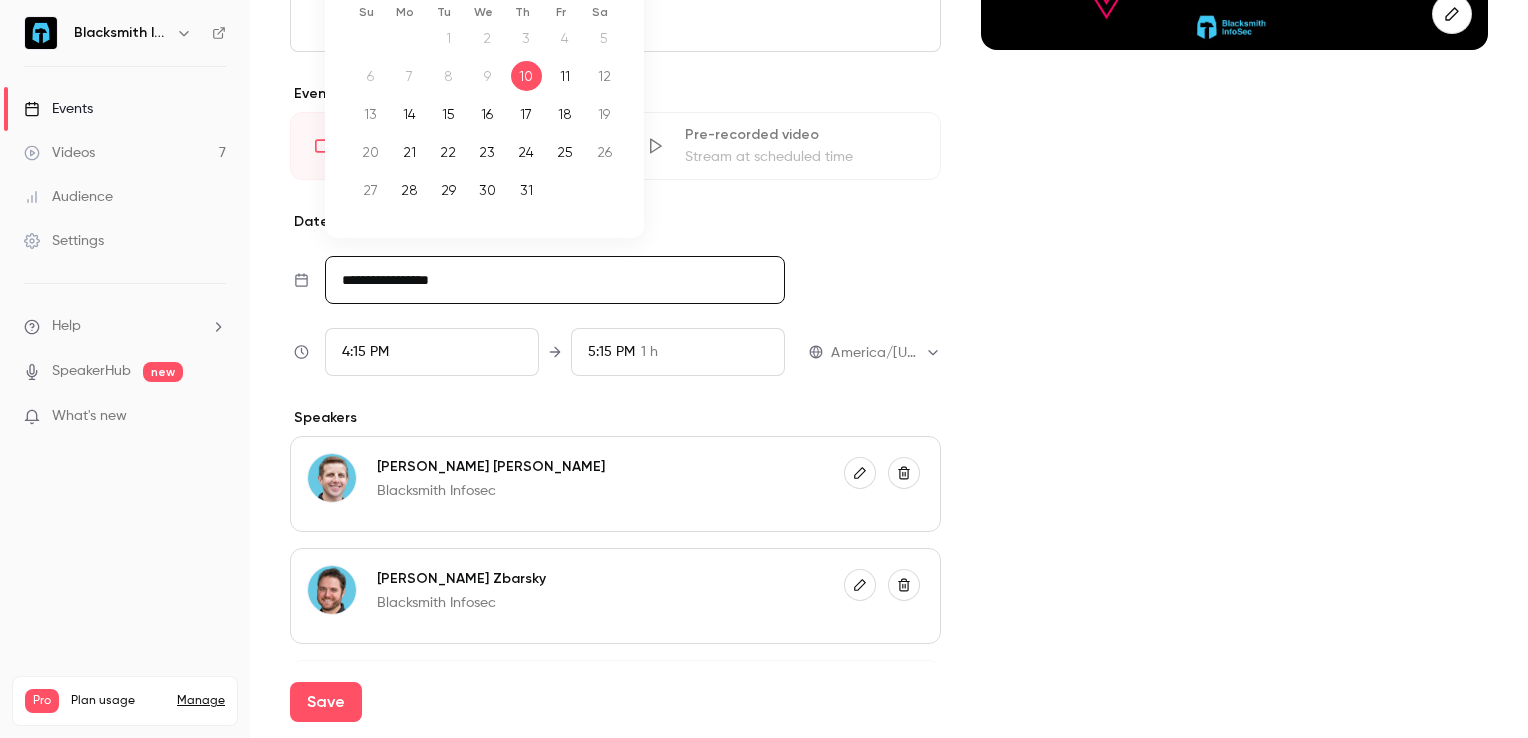 click on "**********" at bounding box center [555, 280] 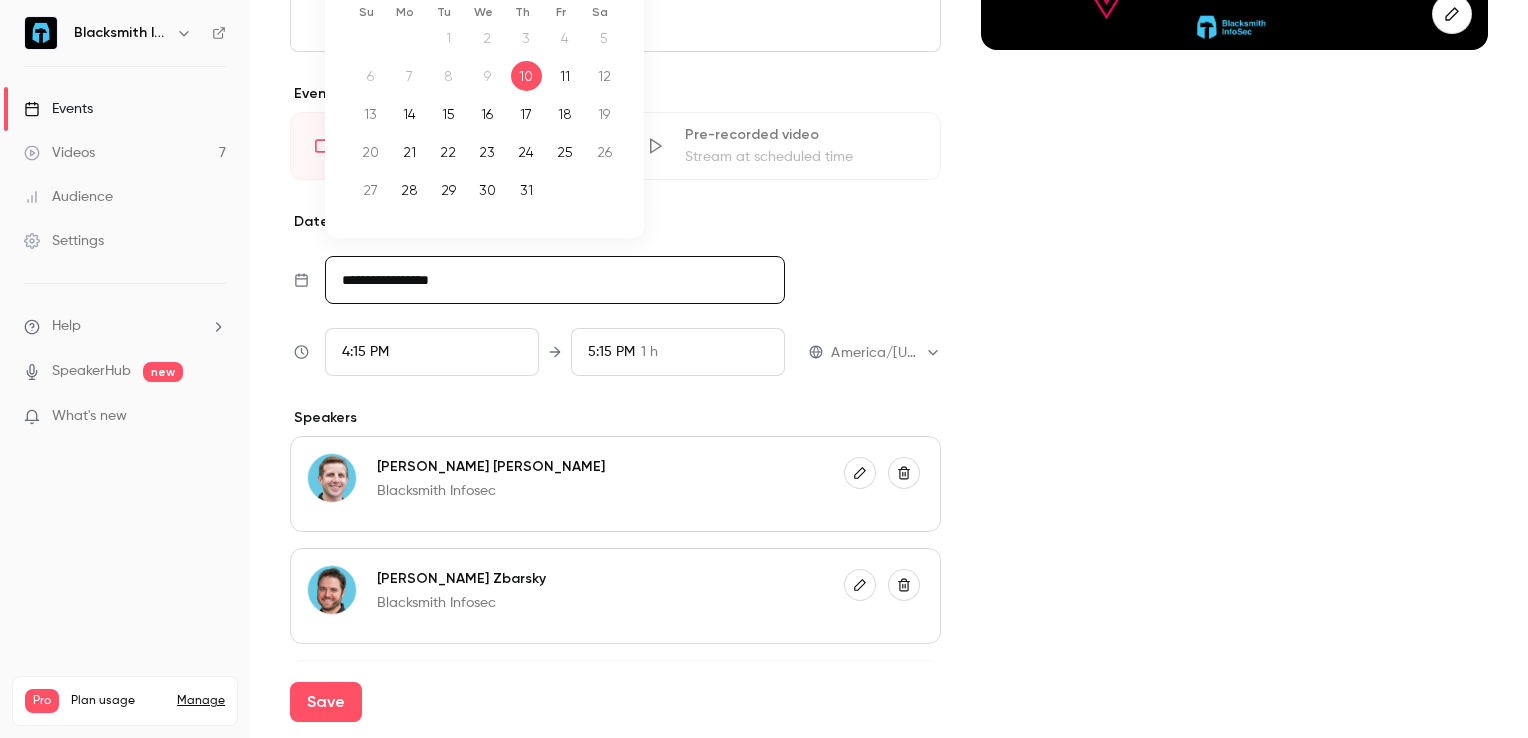 click on "**********" at bounding box center (555, 280) 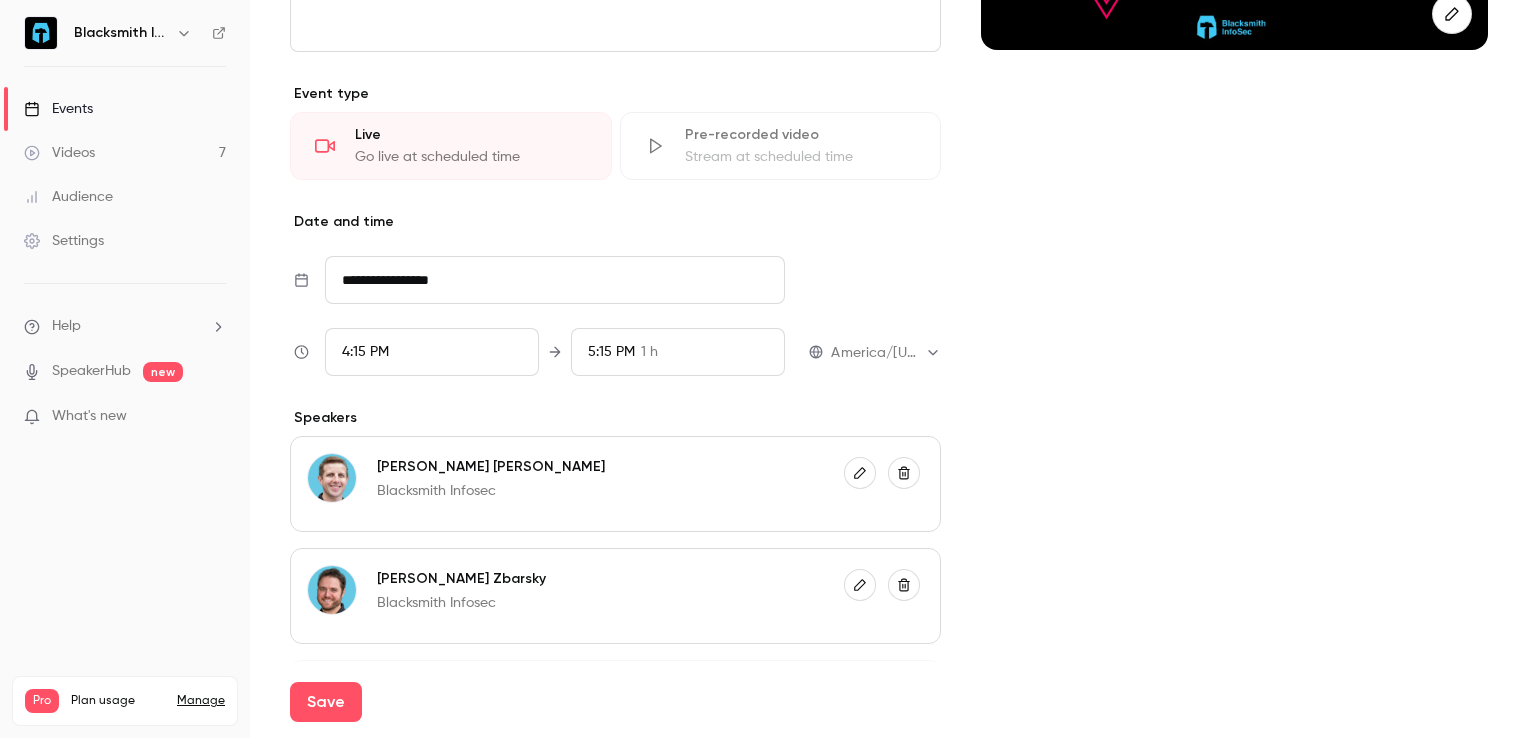 click on "4:15 PM" at bounding box center [432, 352] 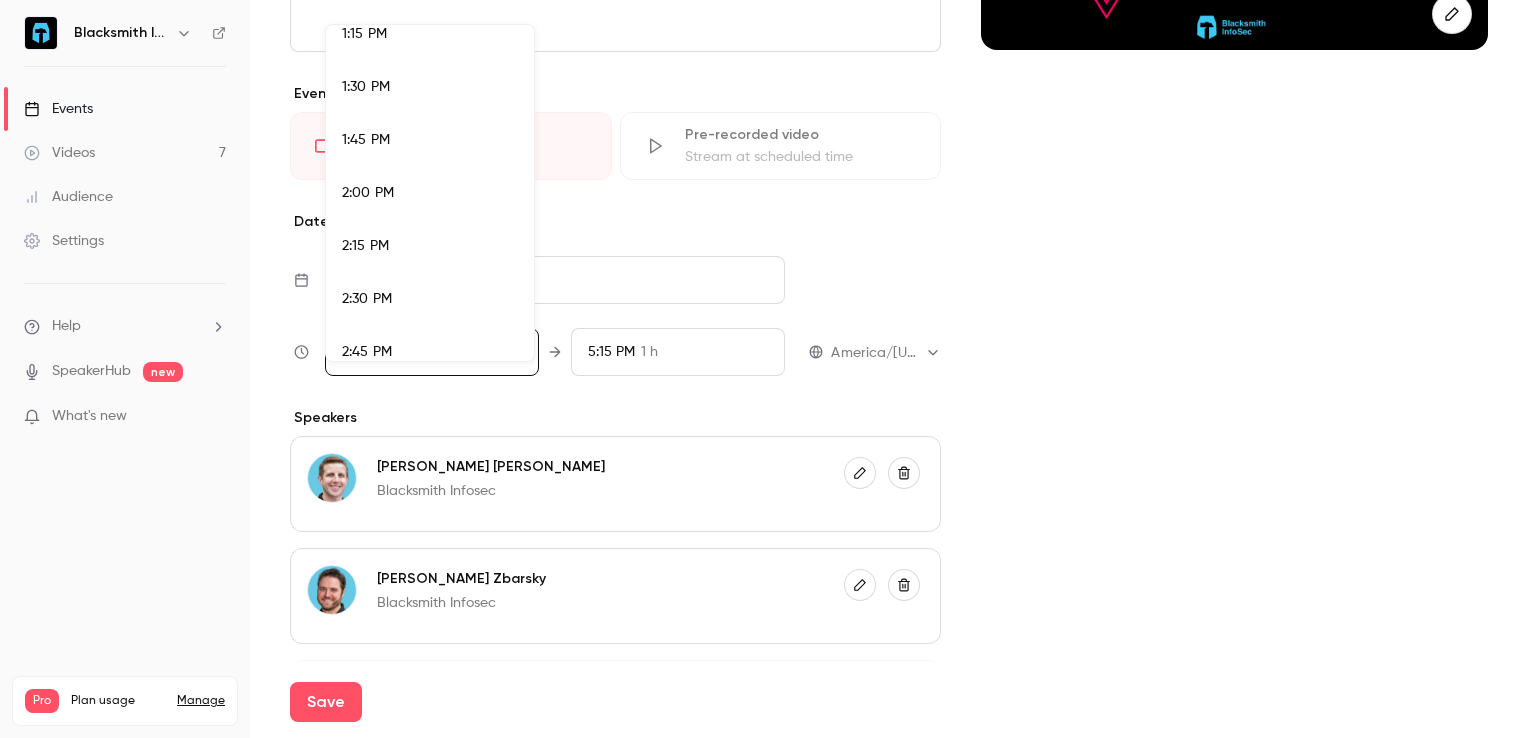 scroll, scrollTop: 2703, scrollLeft: 0, axis: vertical 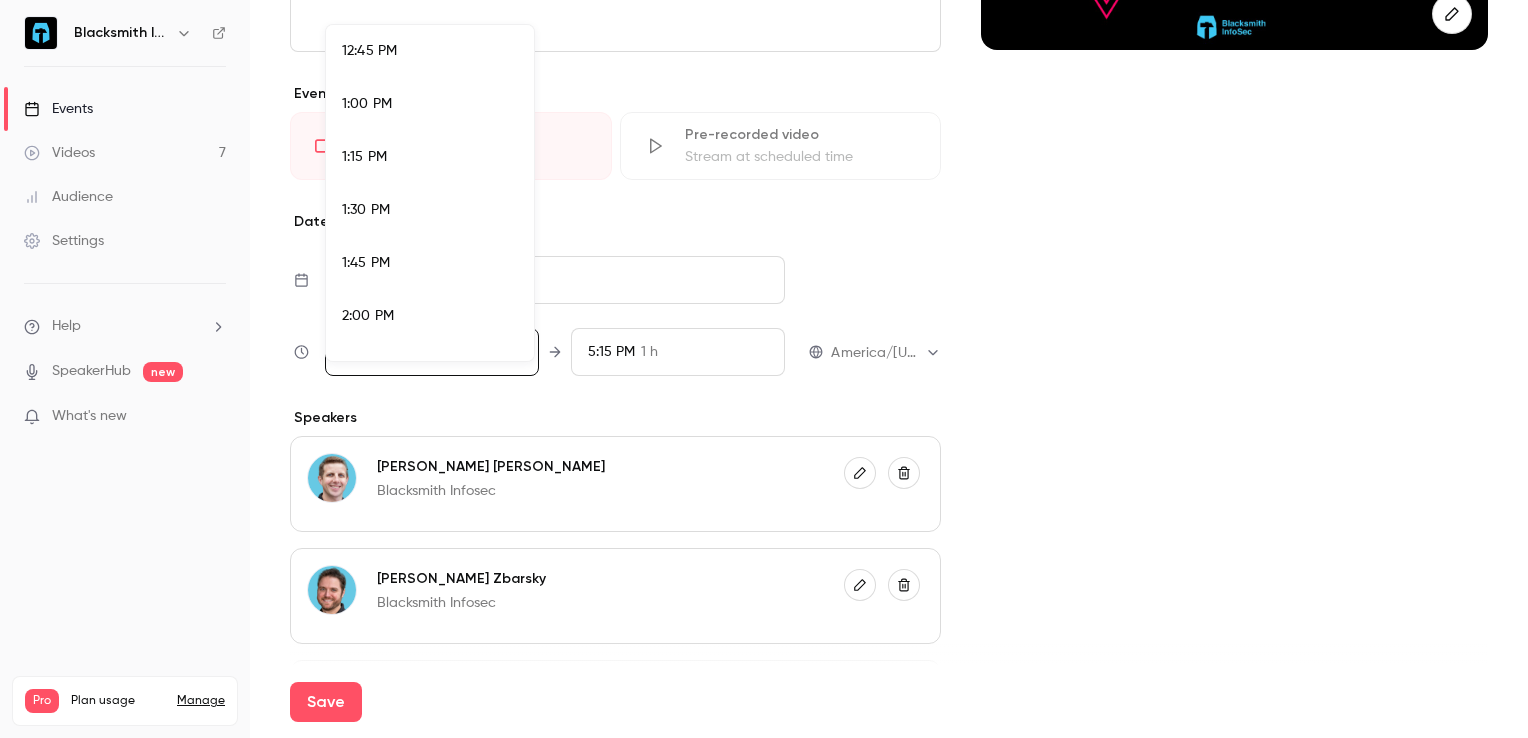 click on "1:00 PM" at bounding box center [430, 104] 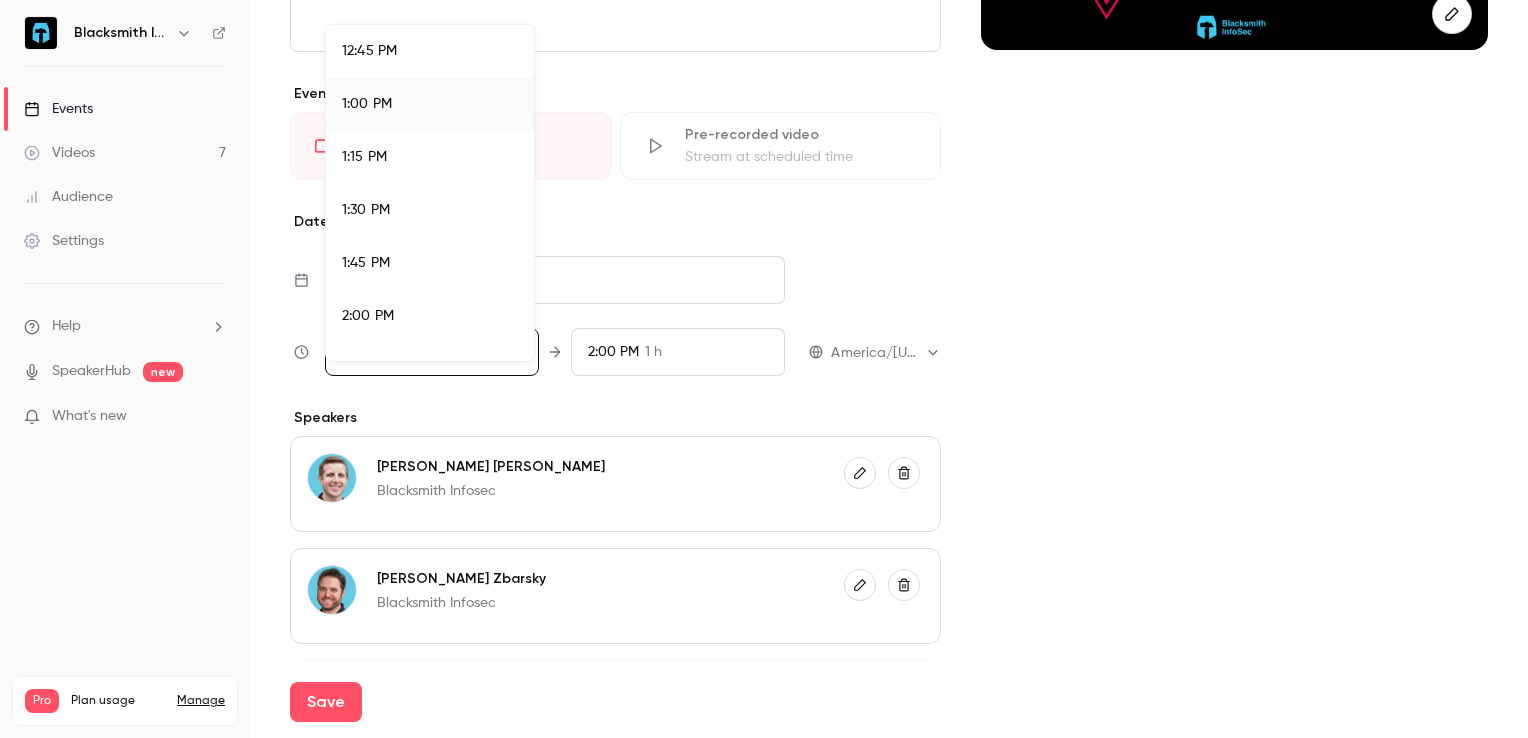 click at bounding box center [764, 369] 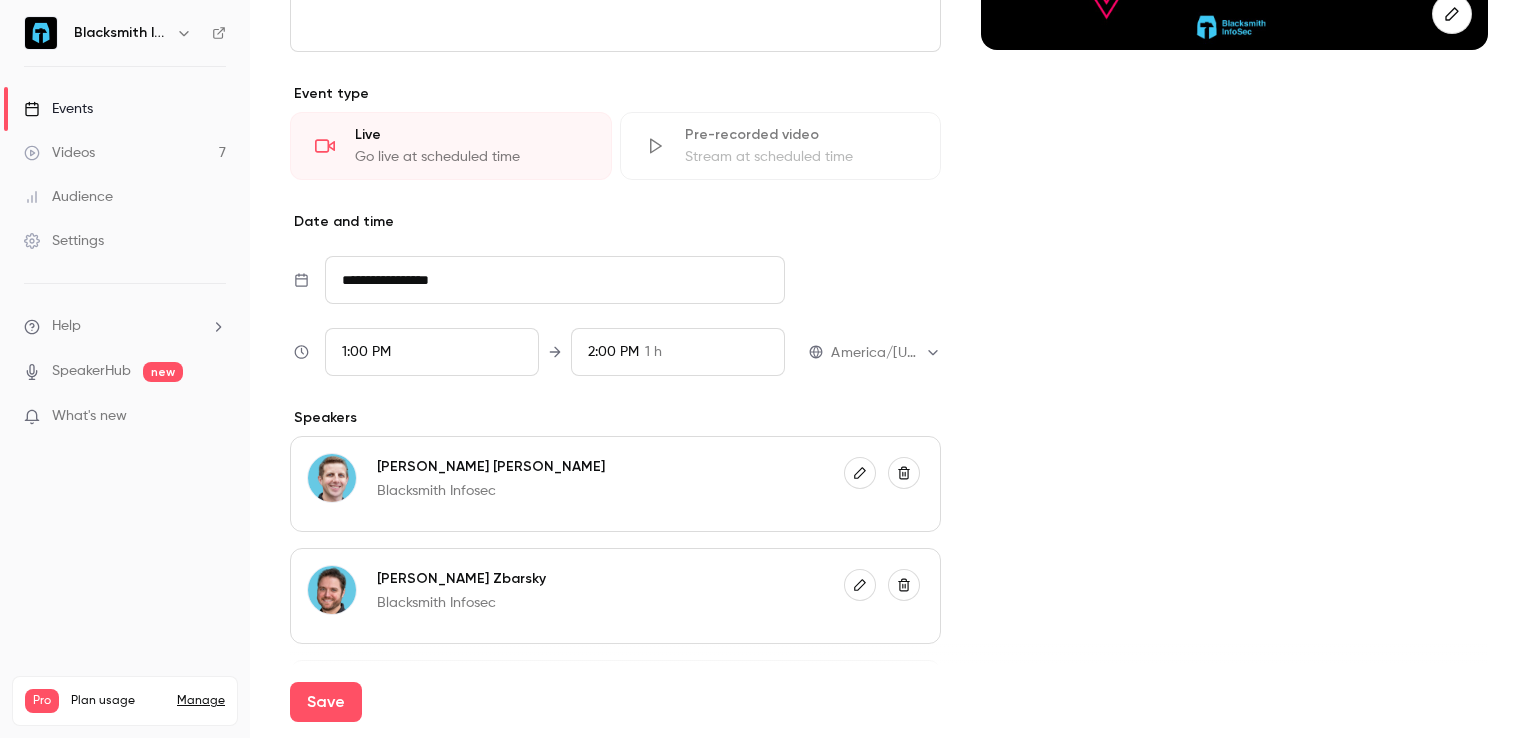 scroll, scrollTop: 3303, scrollLeft: 0, axis: vertical 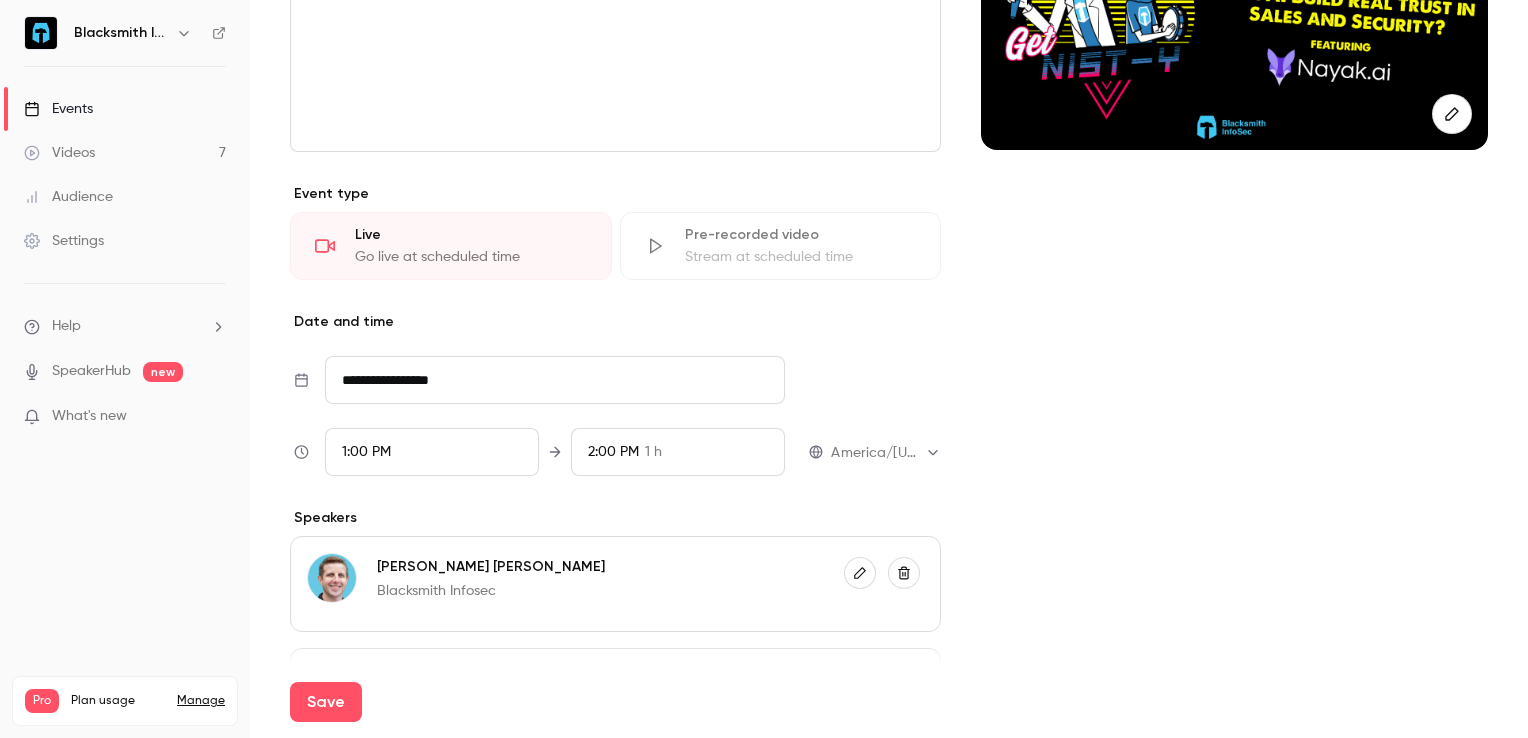 click on "2:00 PM" at bounding box center [613, 452] 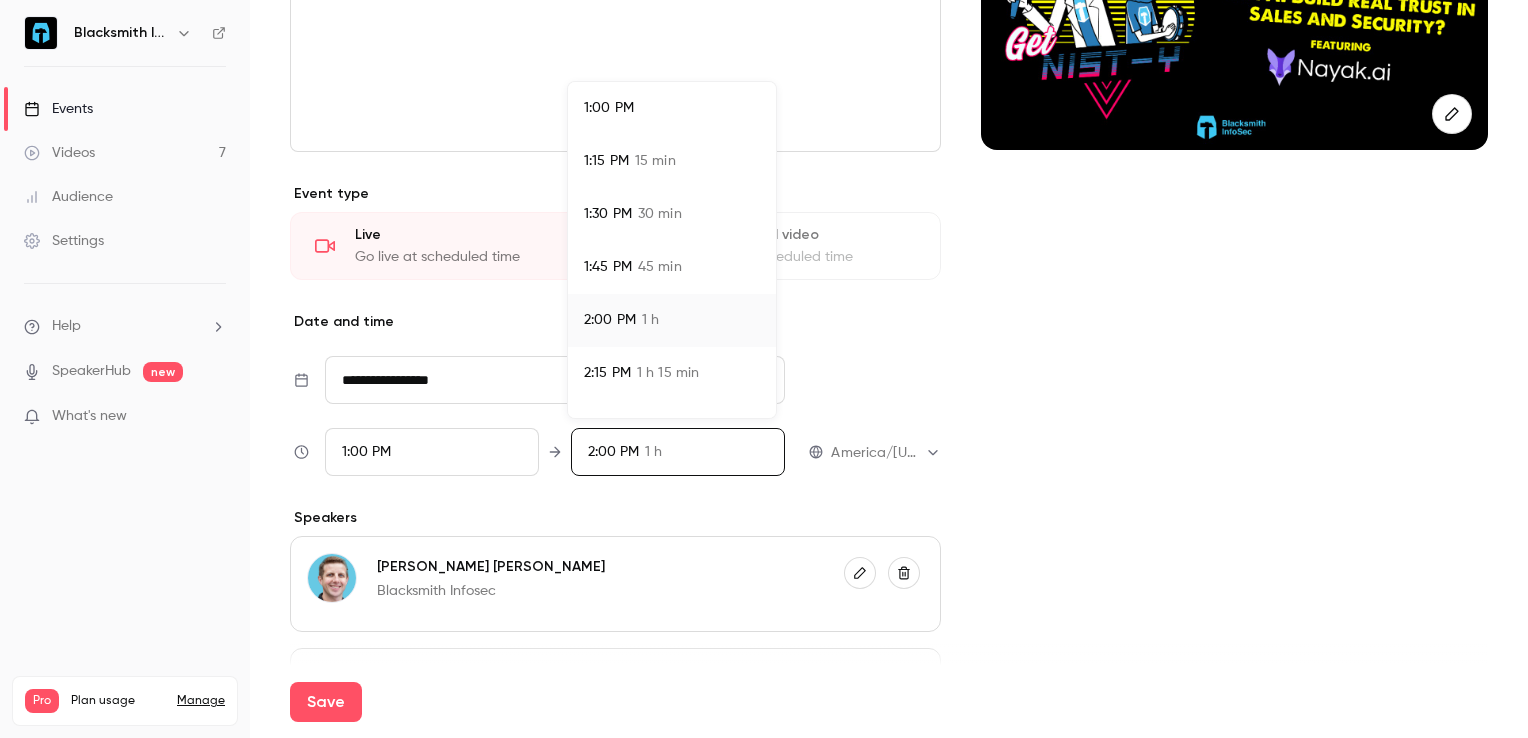 click on "45 min" at bounding box center (660, 267) 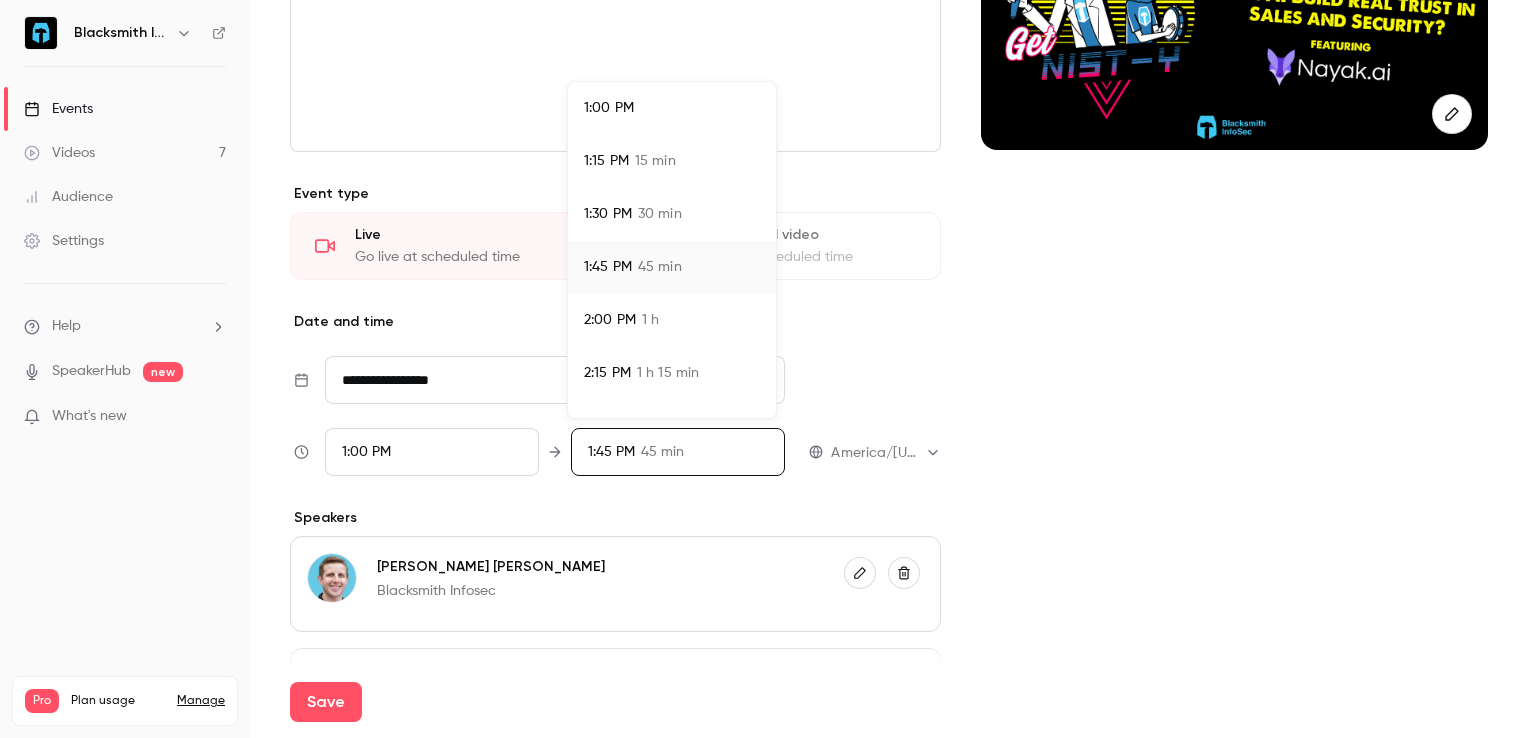 click at bounding box center [764, 369] 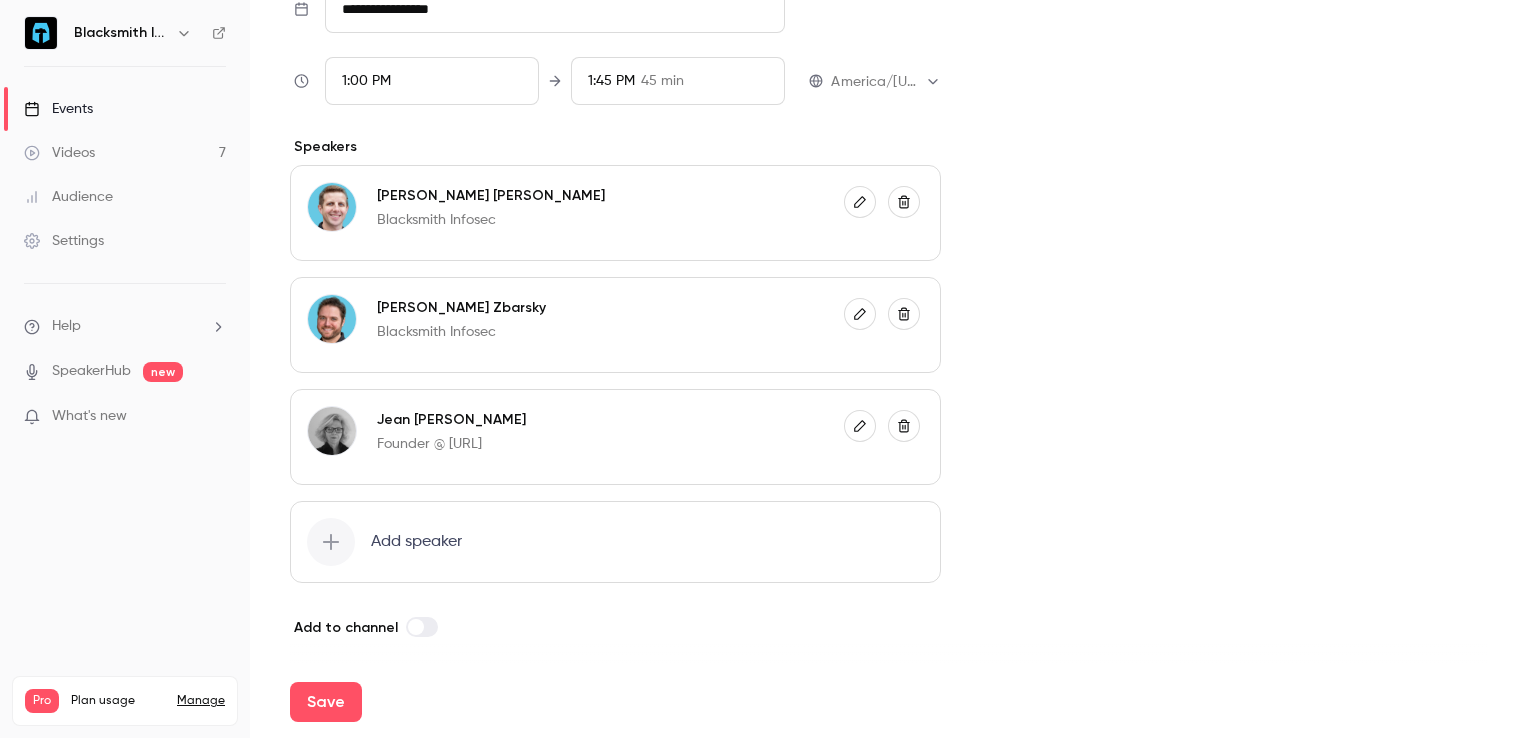 scroll, scrollTop: 672, scrollLeft: 0, axis: vertical 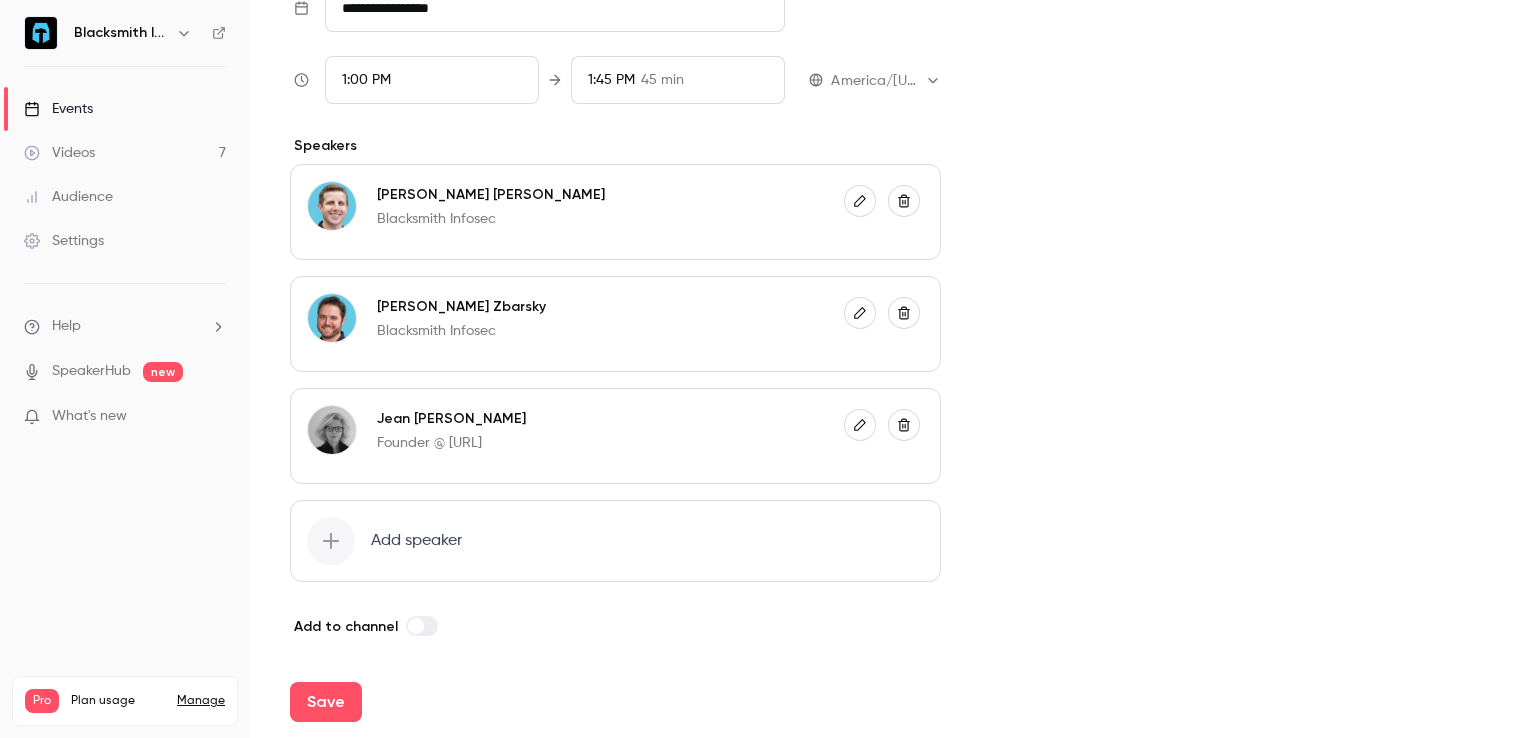 click 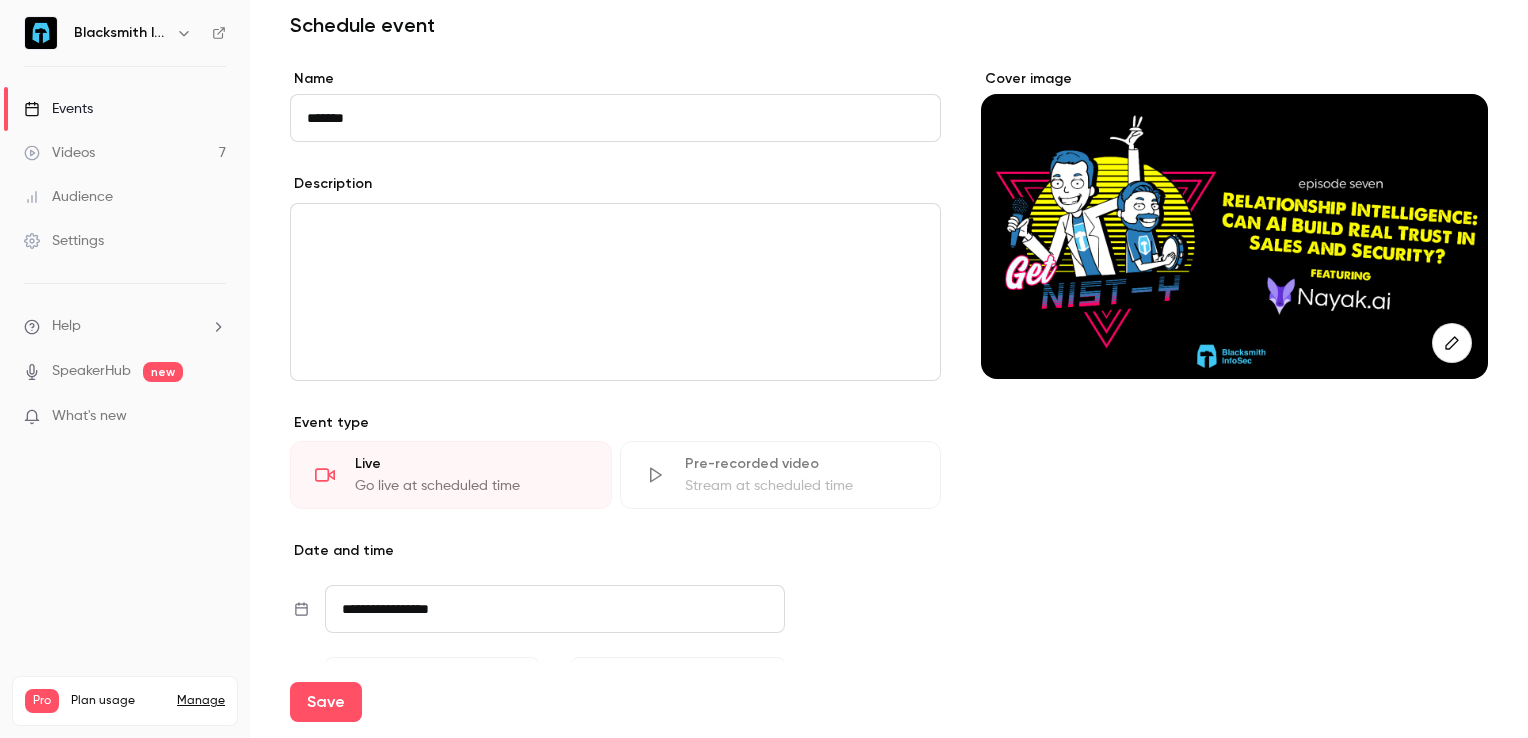 scroll, scrollTop: 0, scrollLeft: 0, axis: both 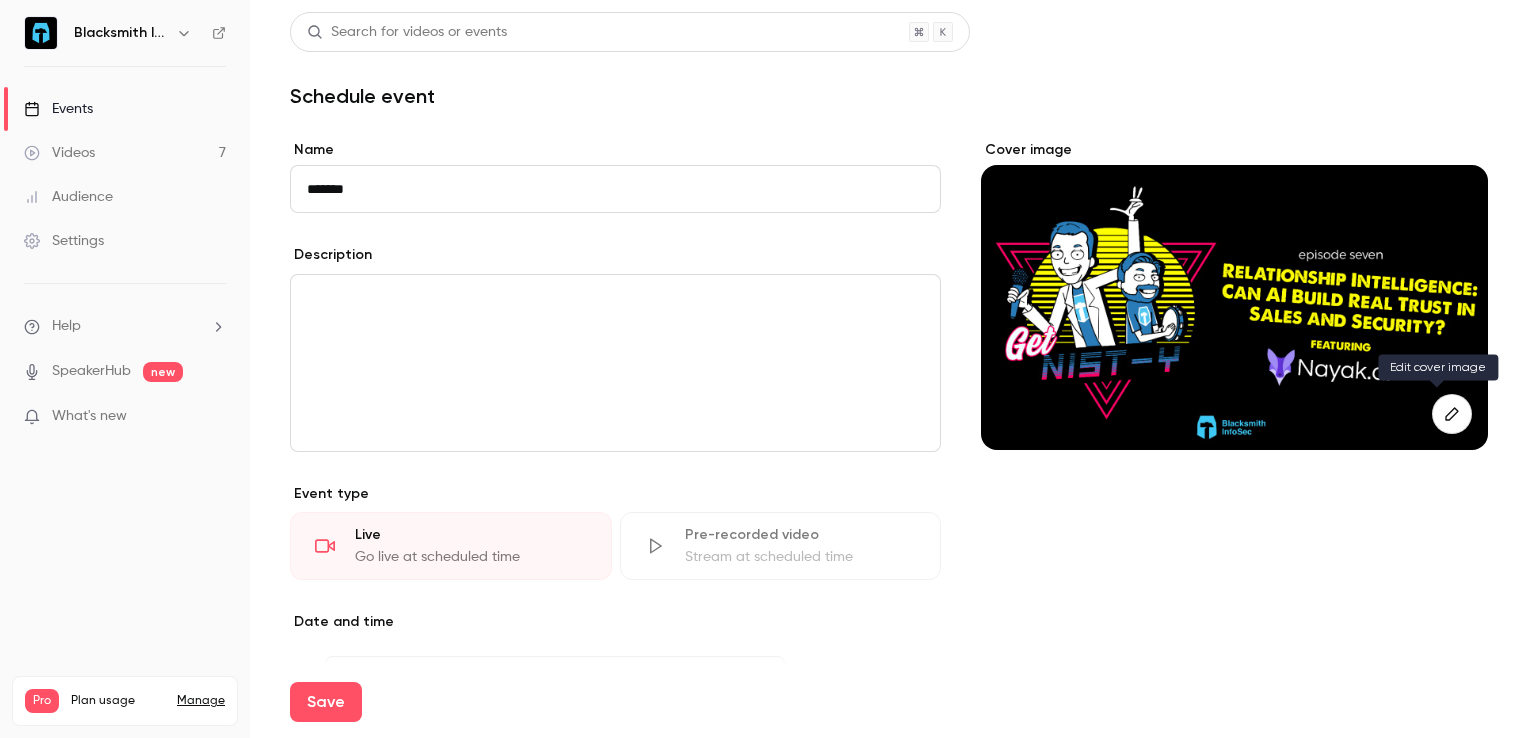 click 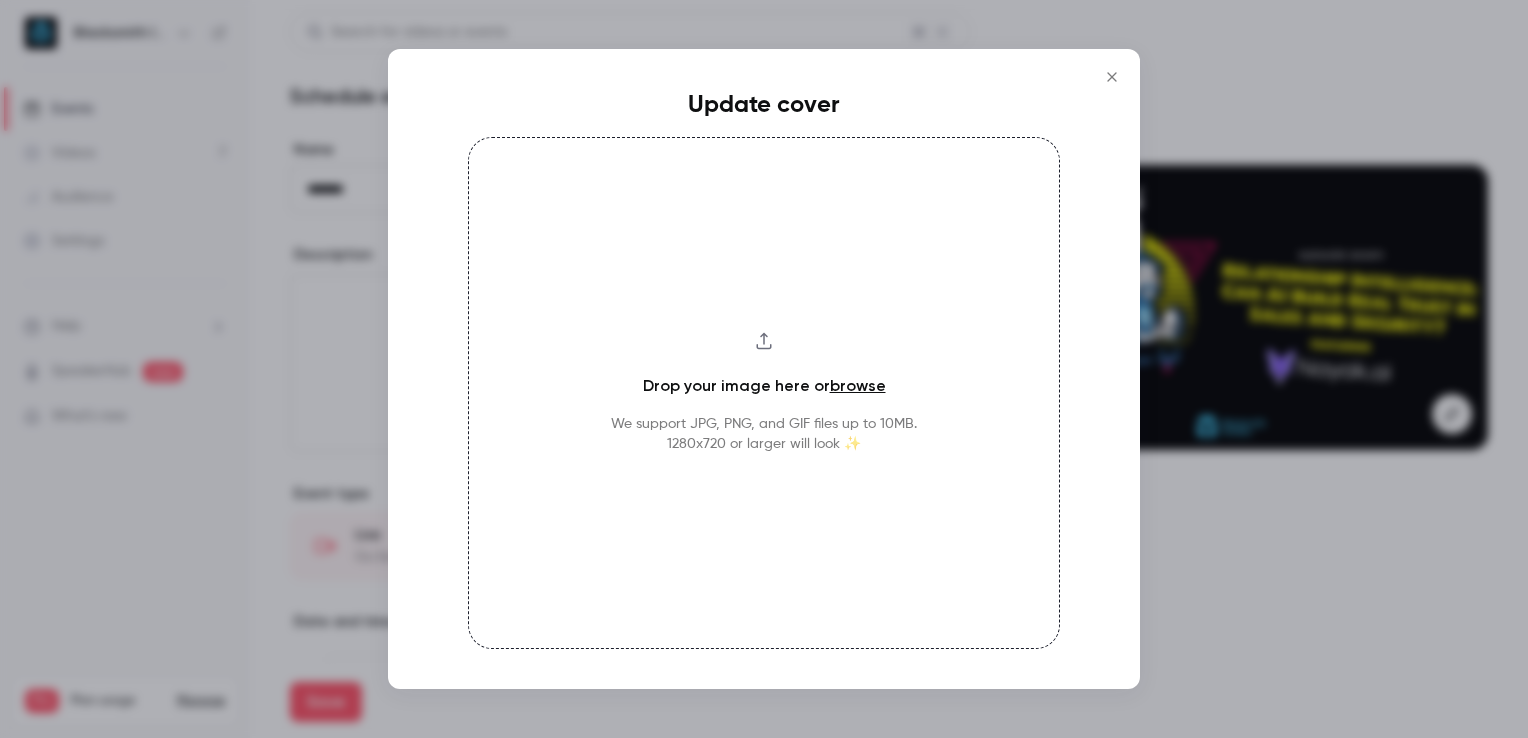 click on "Drop your image here or  browse We support JPG, PNG, and GIF files up to 10MB.
1280x720 or larger will look ✨" at bounding box center [764, 393] 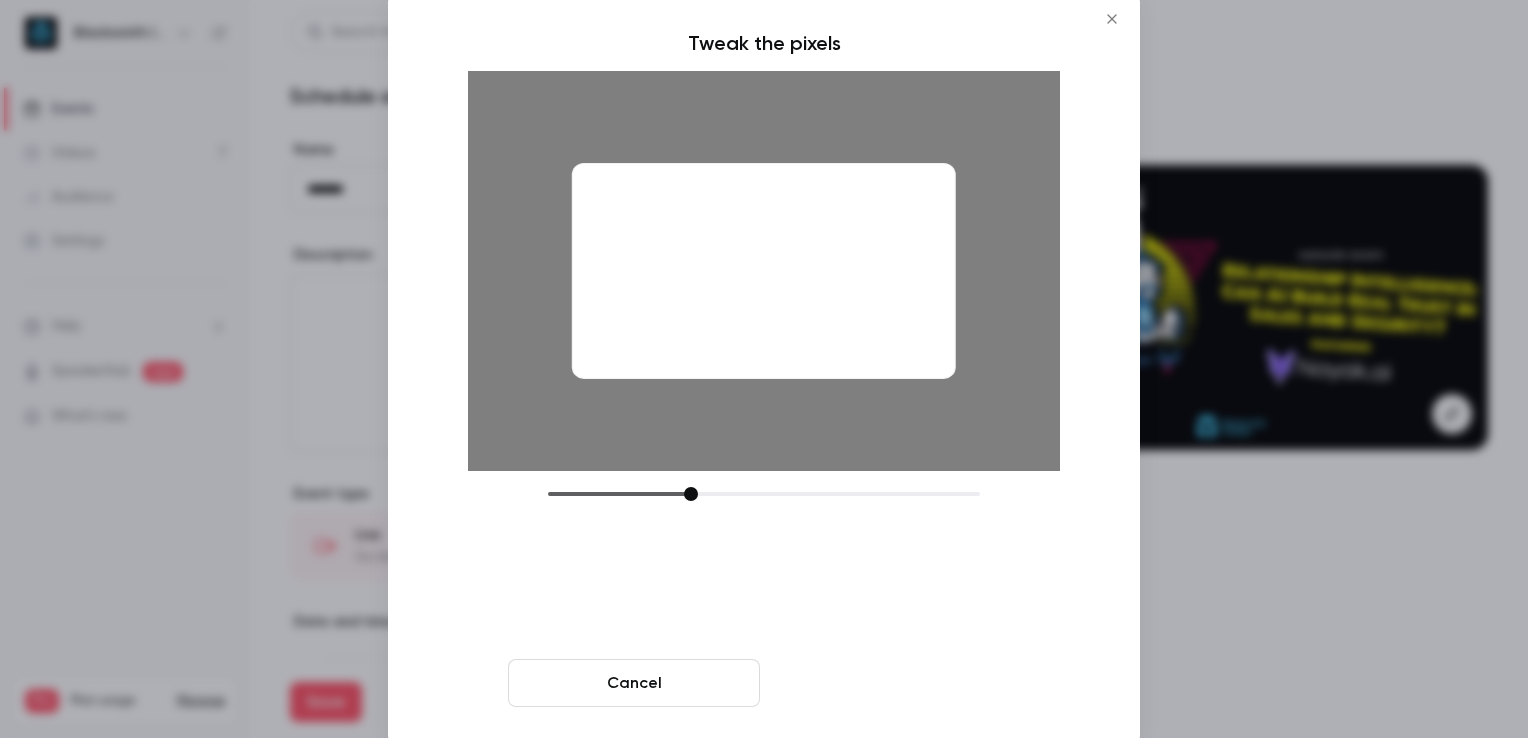 click on "Crop and save" at bounding box center (894, 683) 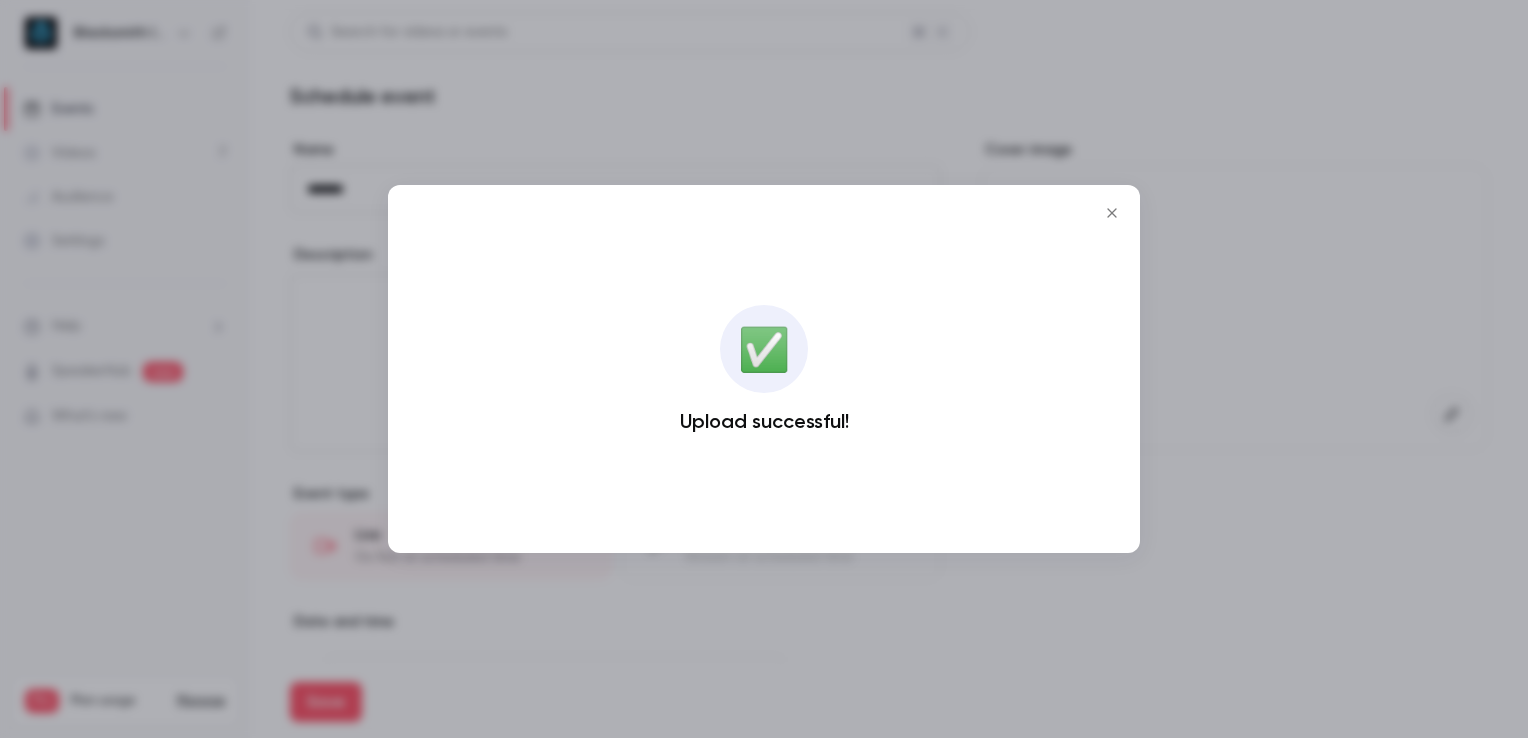 click 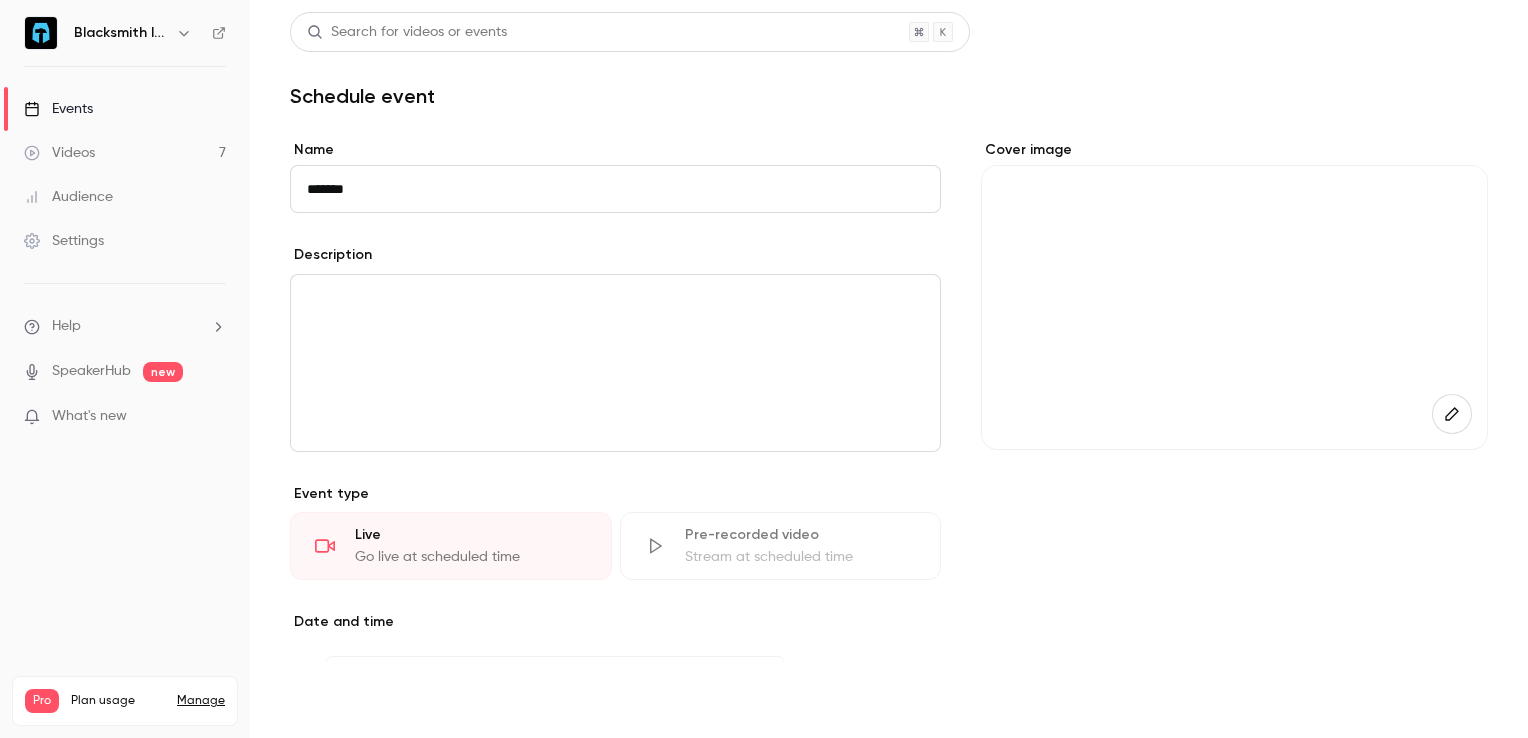 click on "Save" at bounding box center [326, 702] 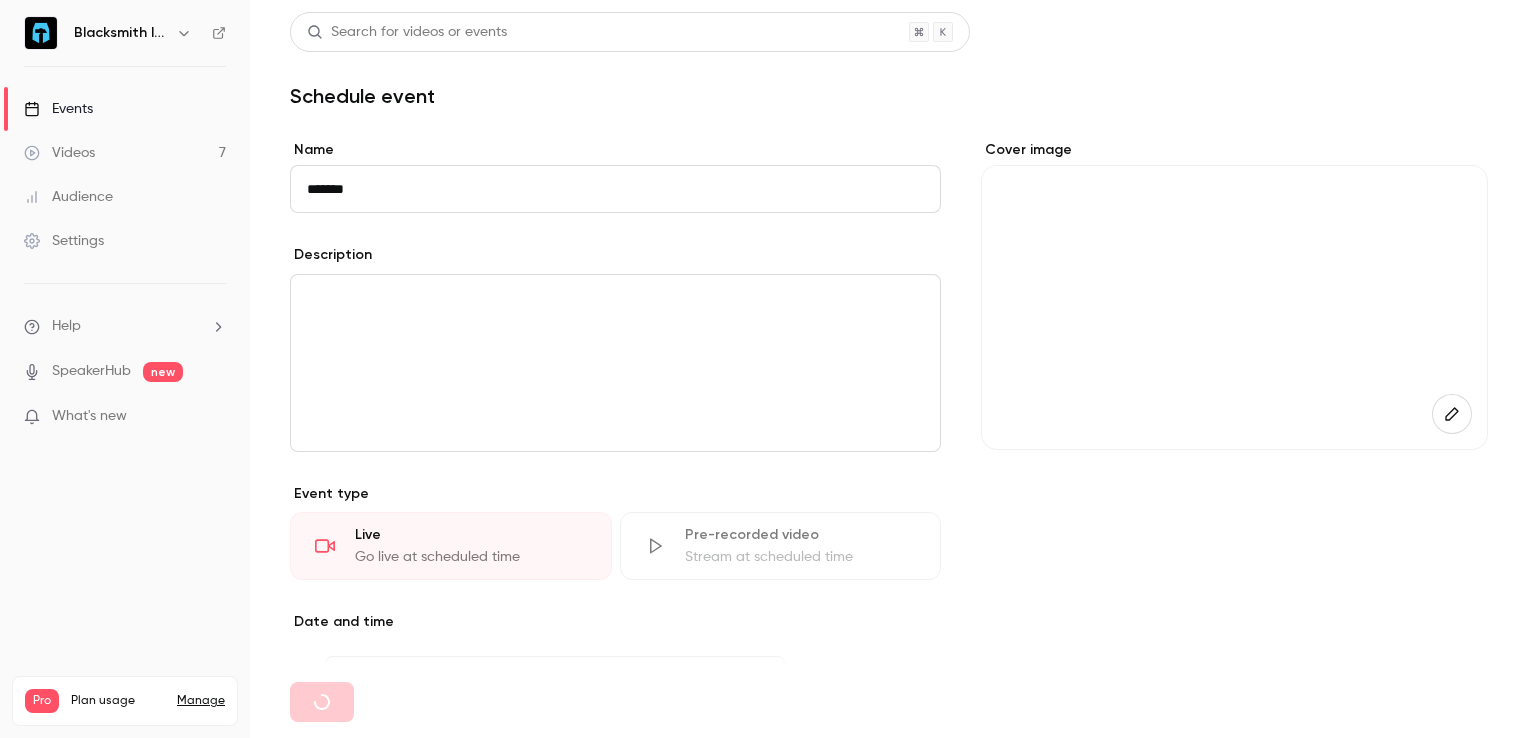 type on "**********" 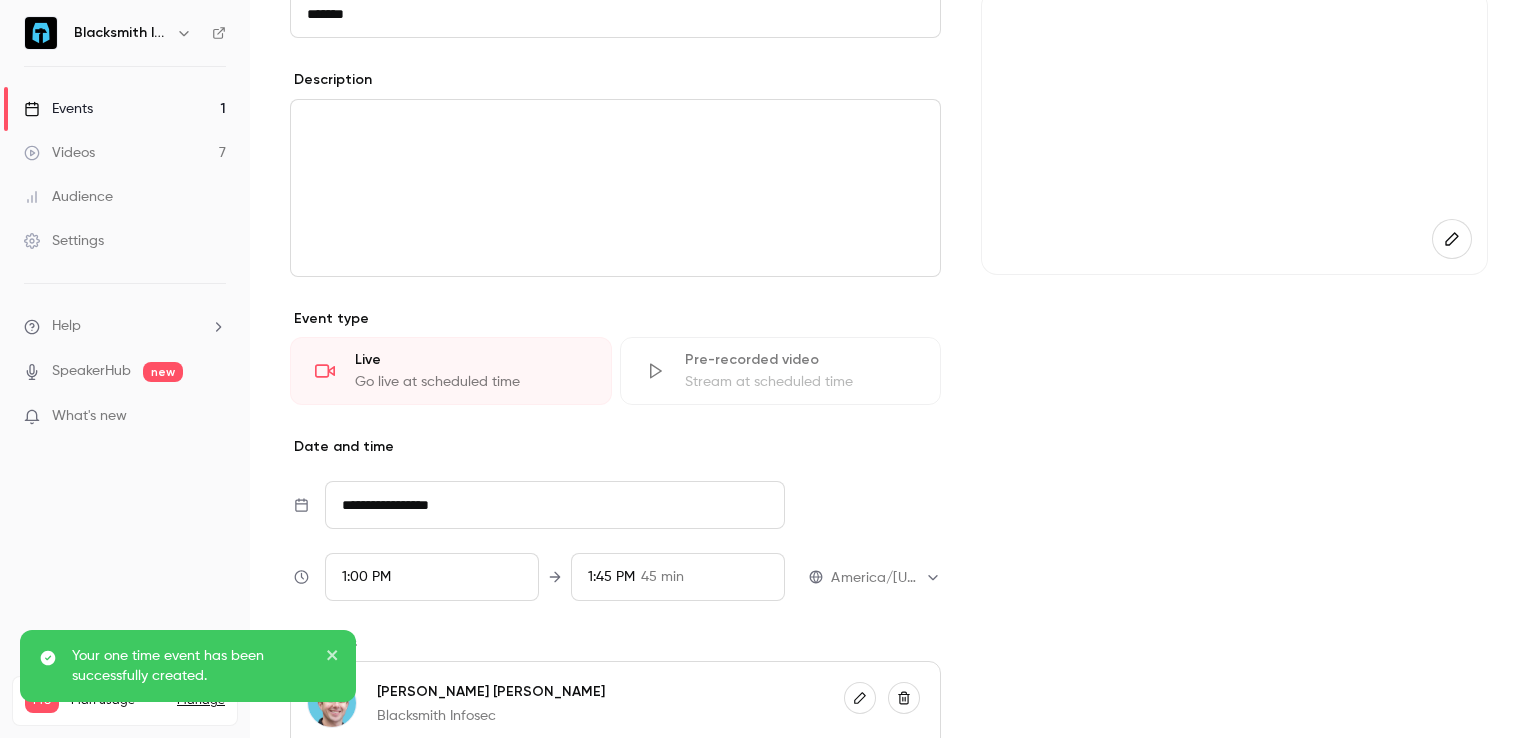 scroll, scrollTop: 0, scrollLeft: 0, axis: both 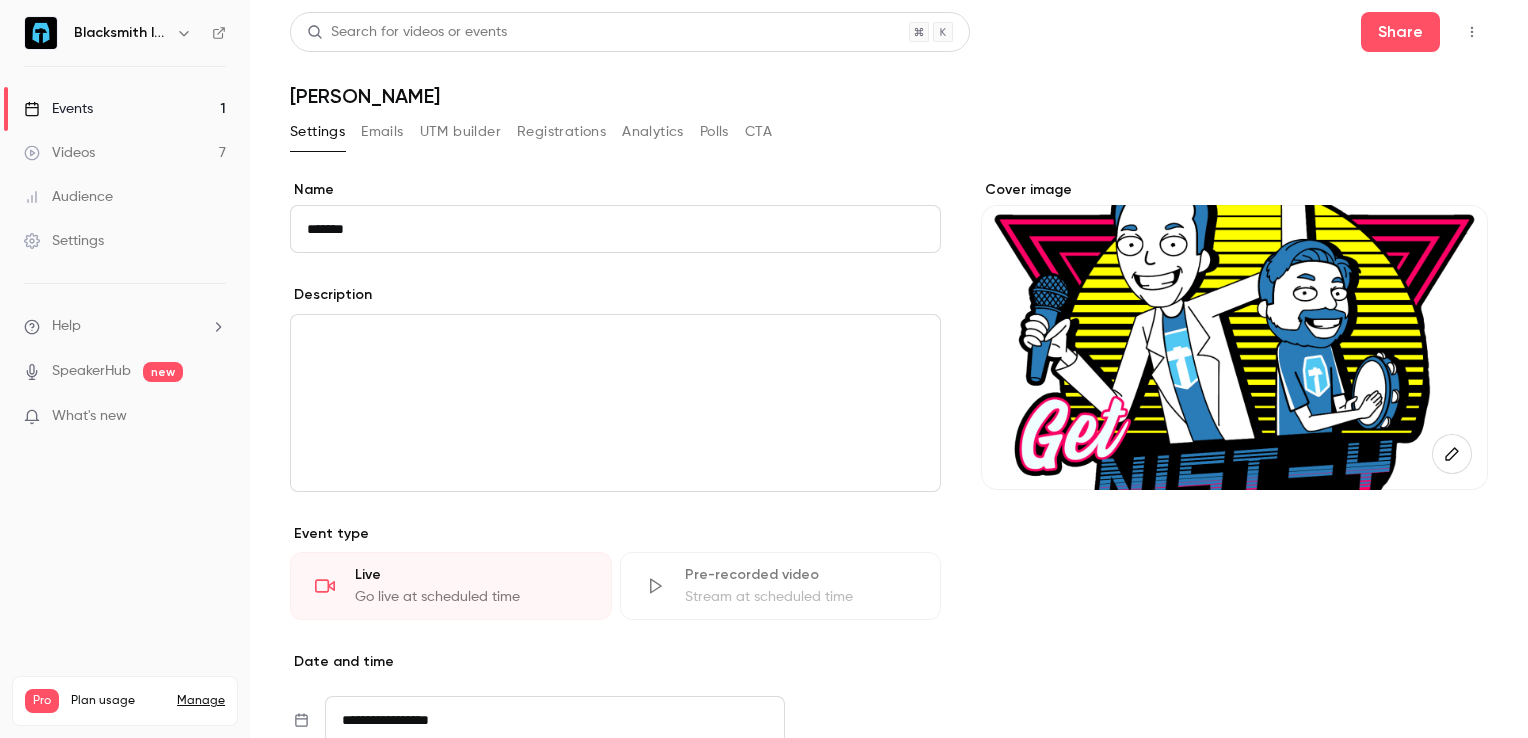 click on "*******" at bounding box center [615, 229] 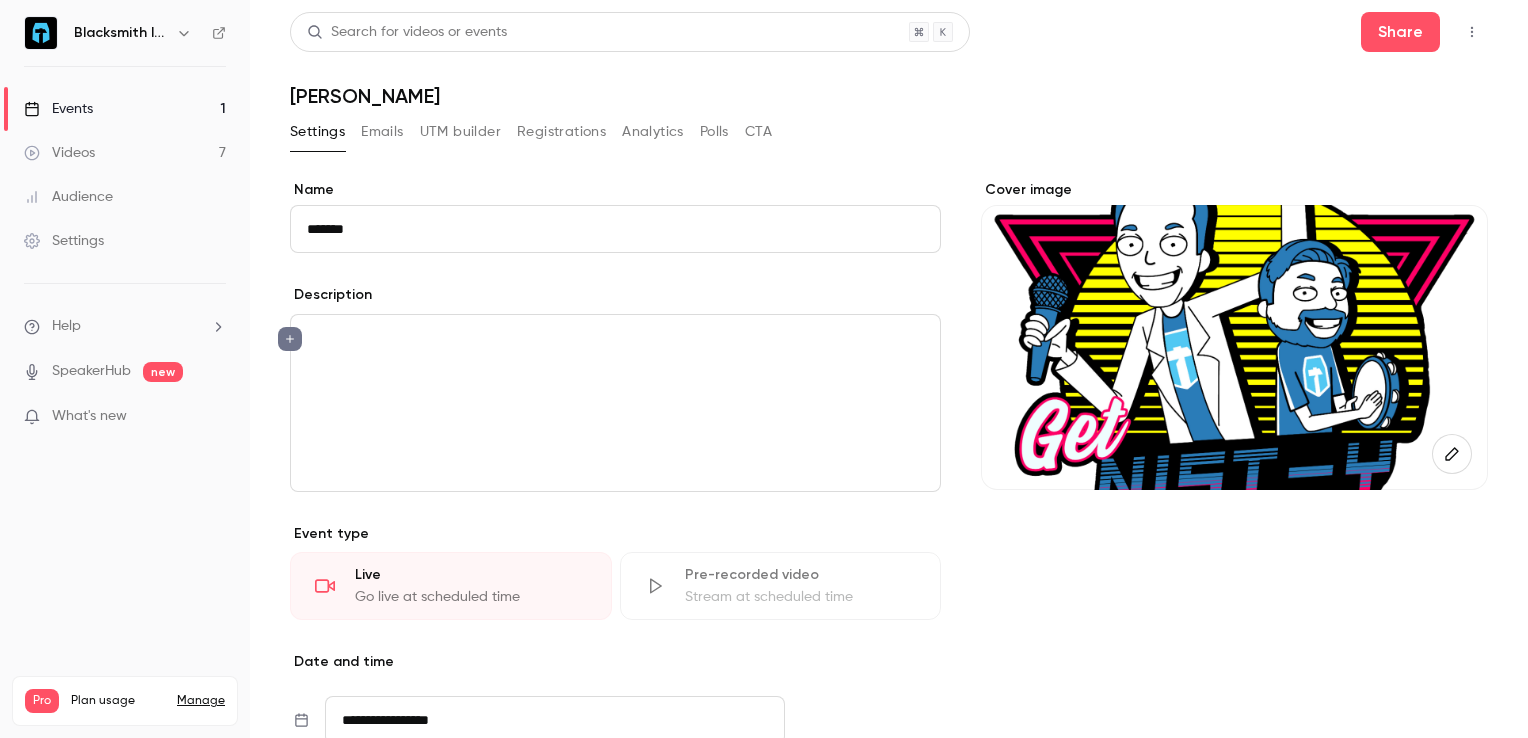type 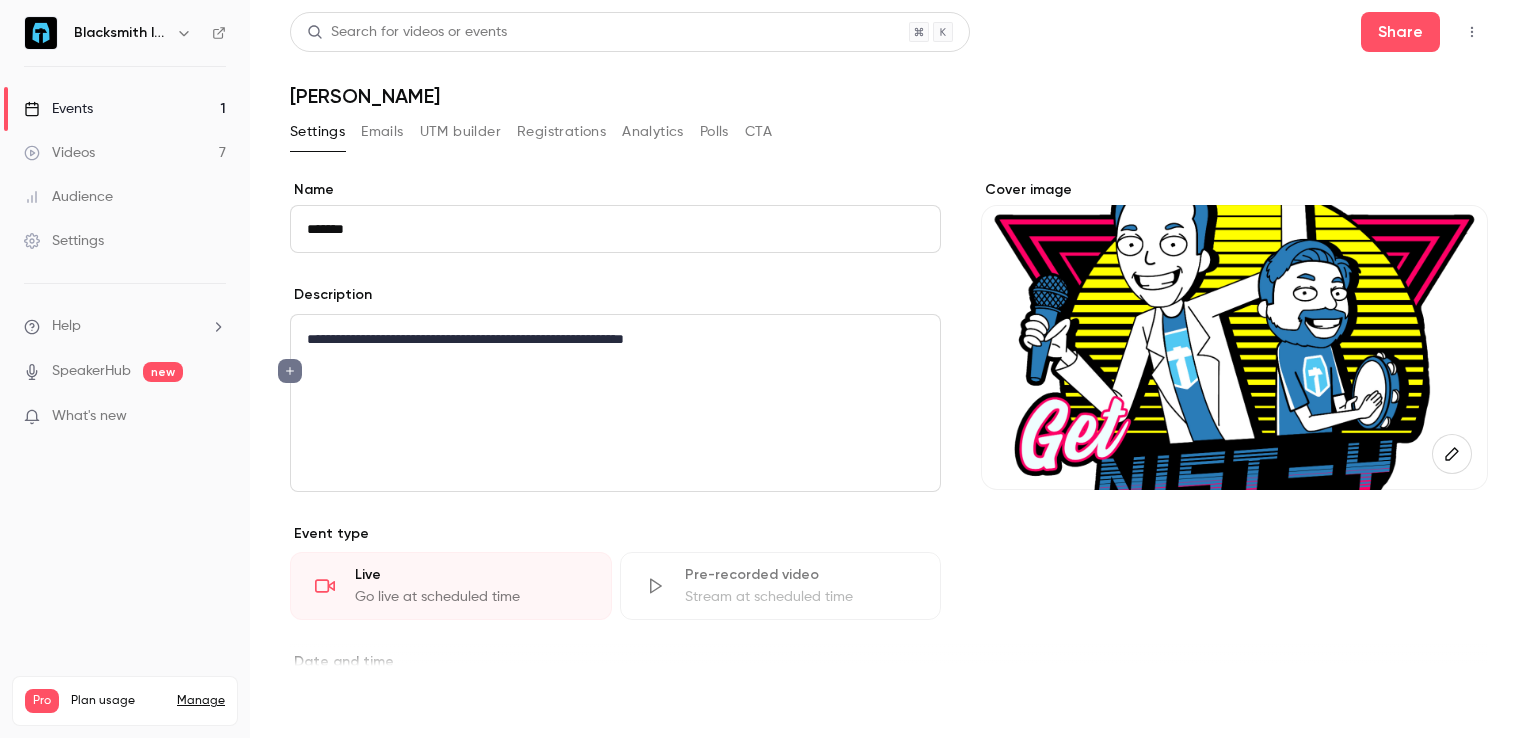 click on "Save" at bounding box center (326, 702) 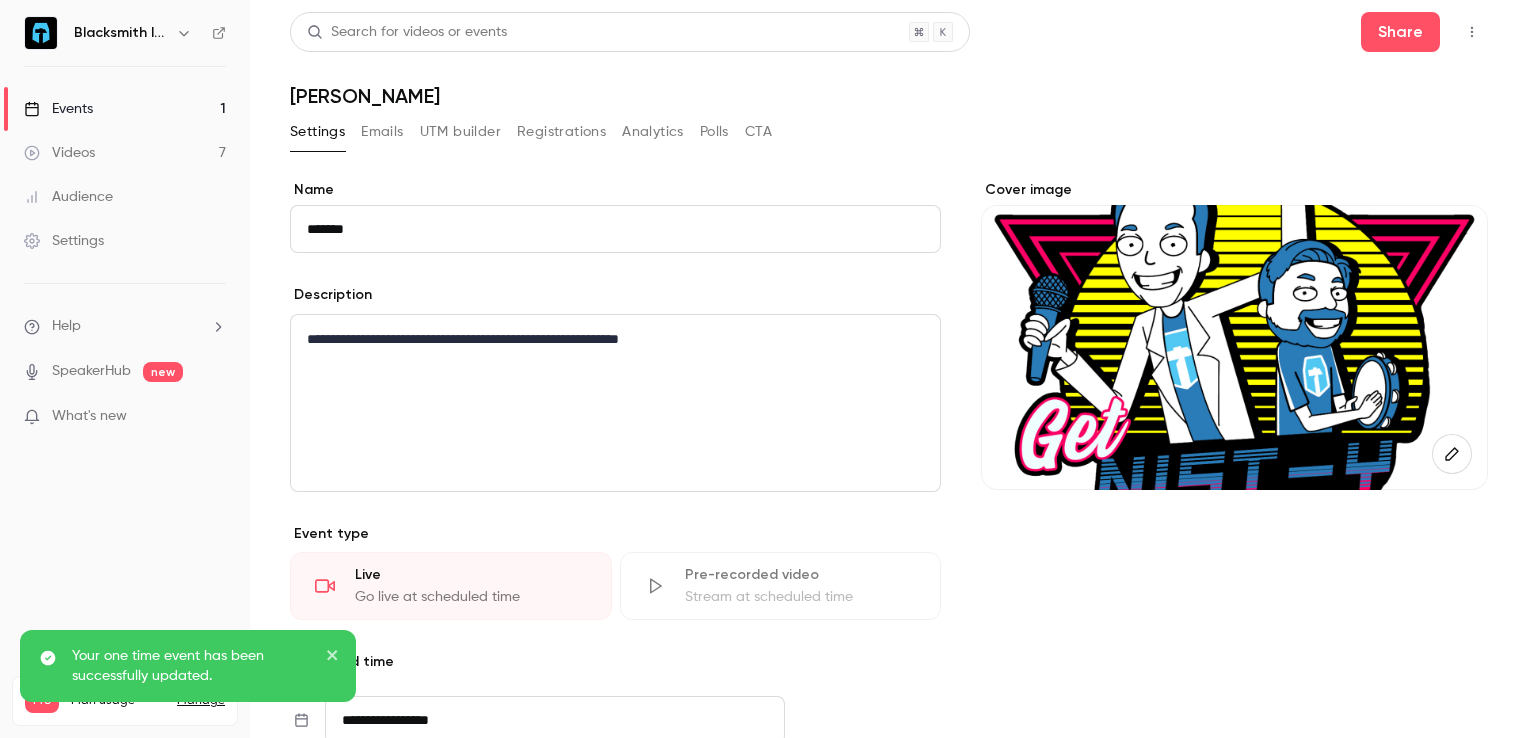 click on "Events 1" at bounding box center [125, 109] 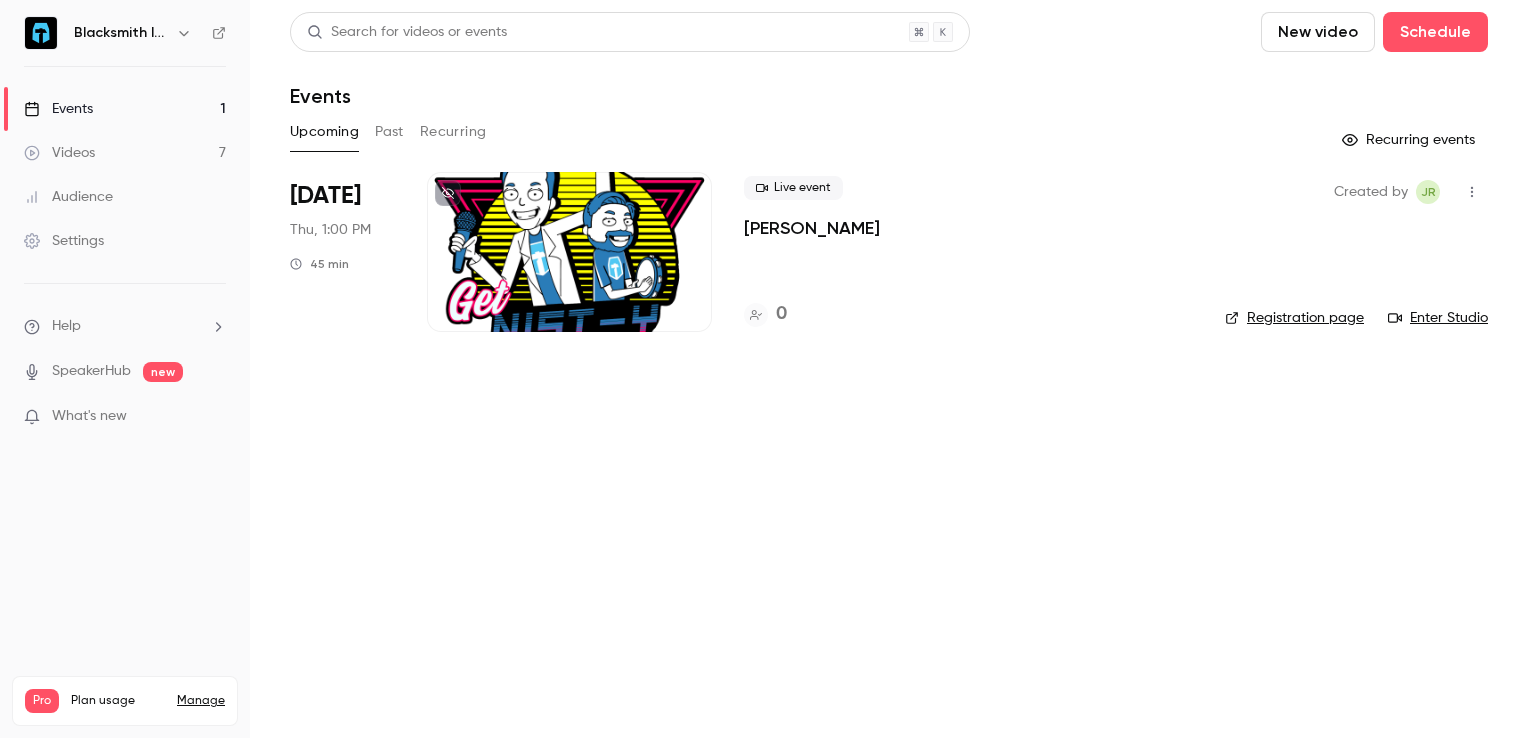 click at bounding box center (1472, 192) 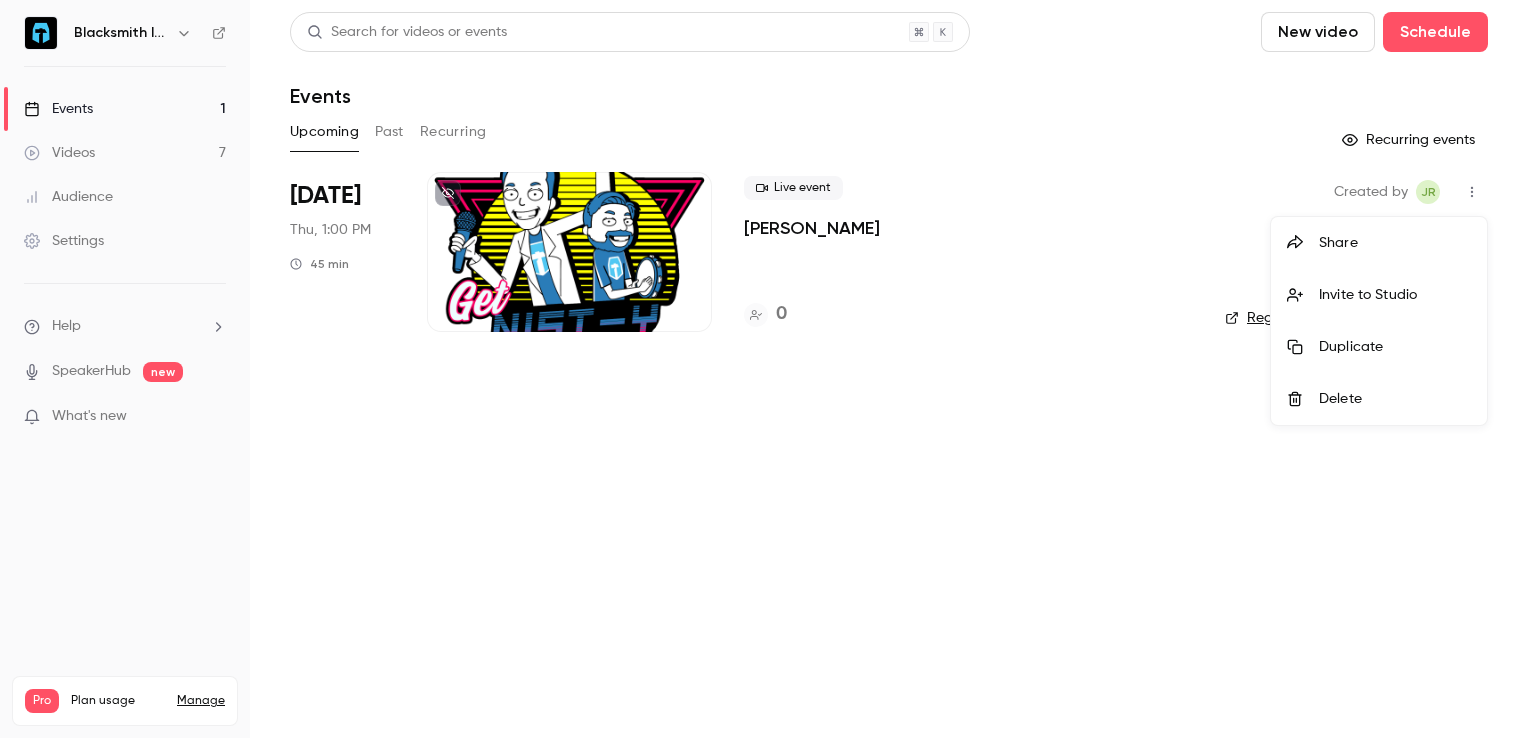 click at bounding box center (764, 369) 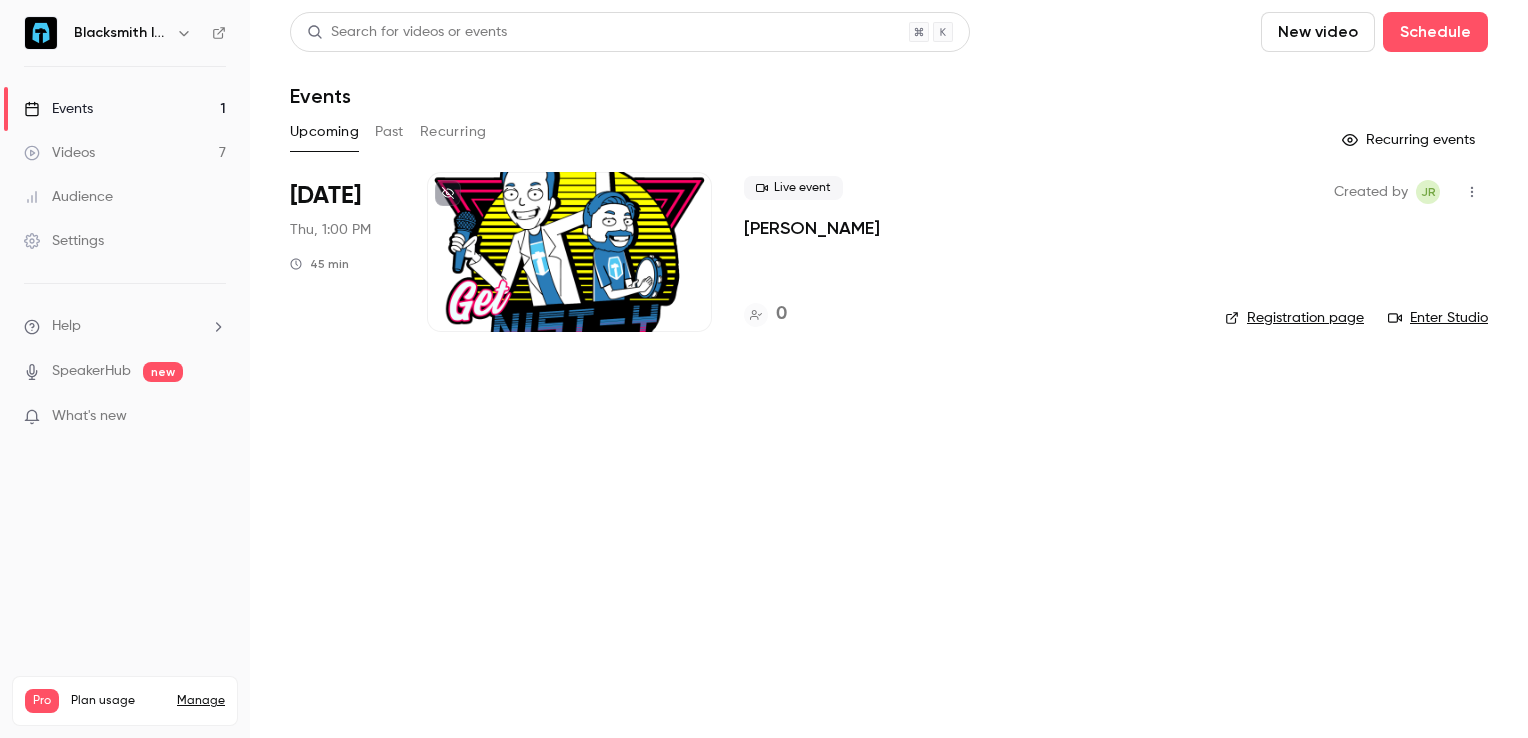 click at bounding box center (569, 252) 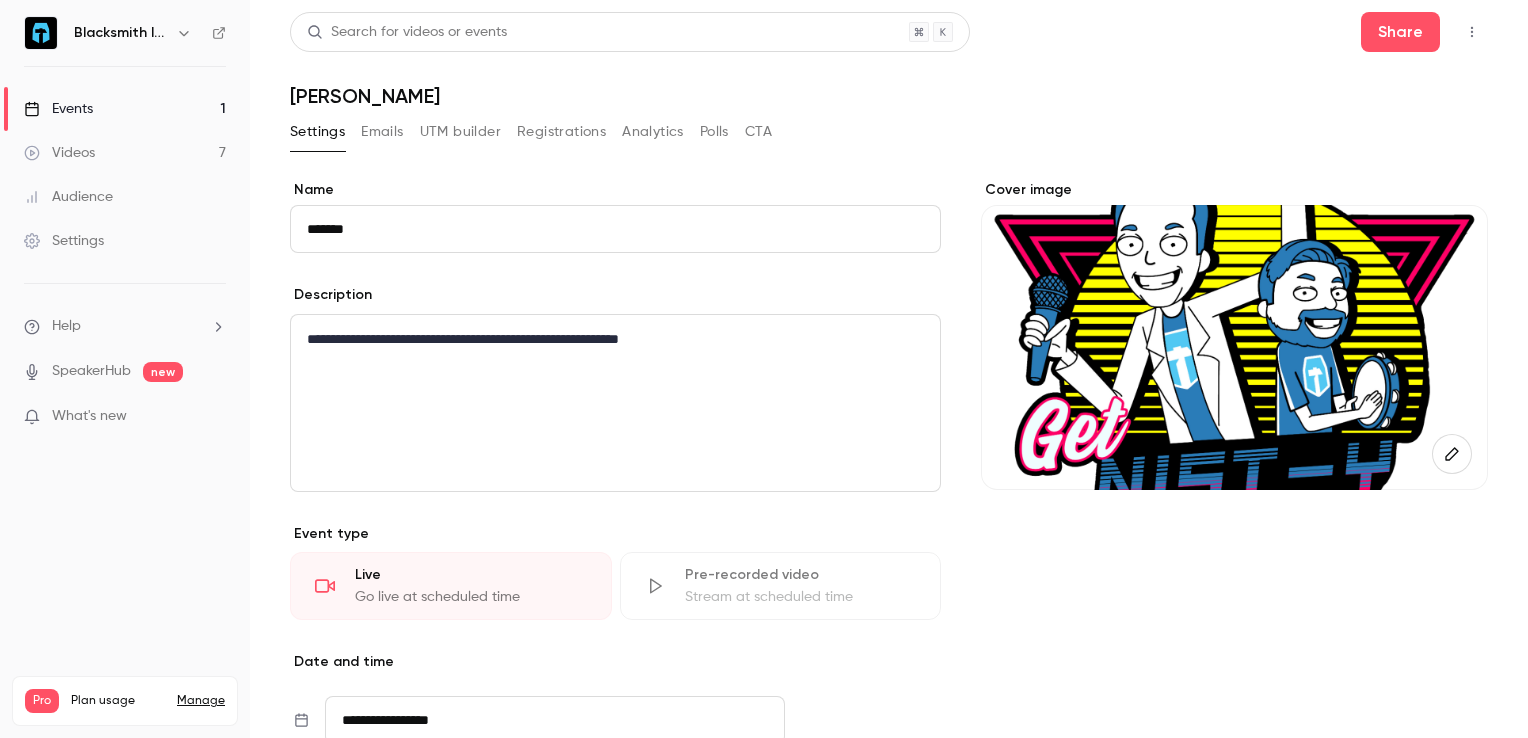 click on "Emails" at bounding box center (382, 132) 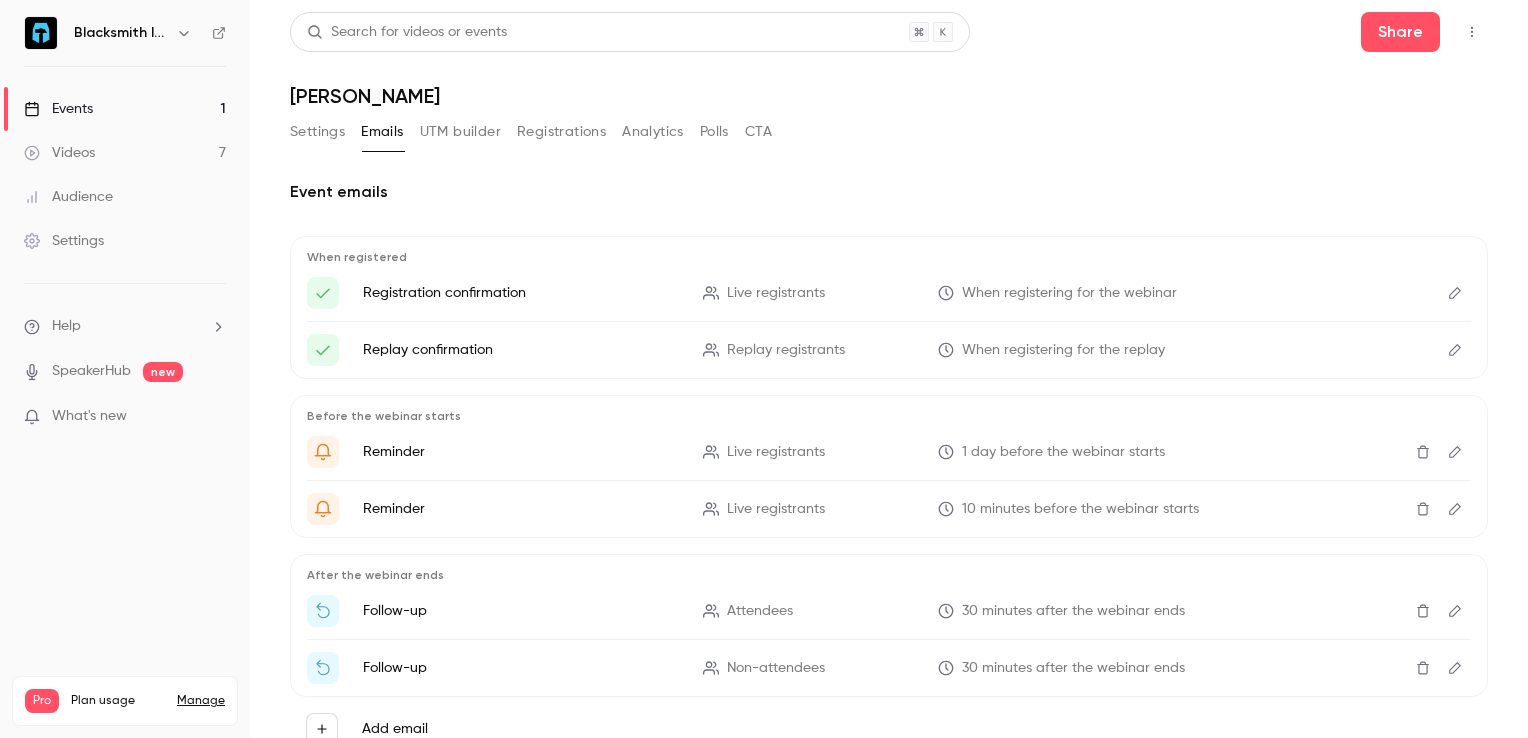 click on "Settings" at bounding box center [317, 132] 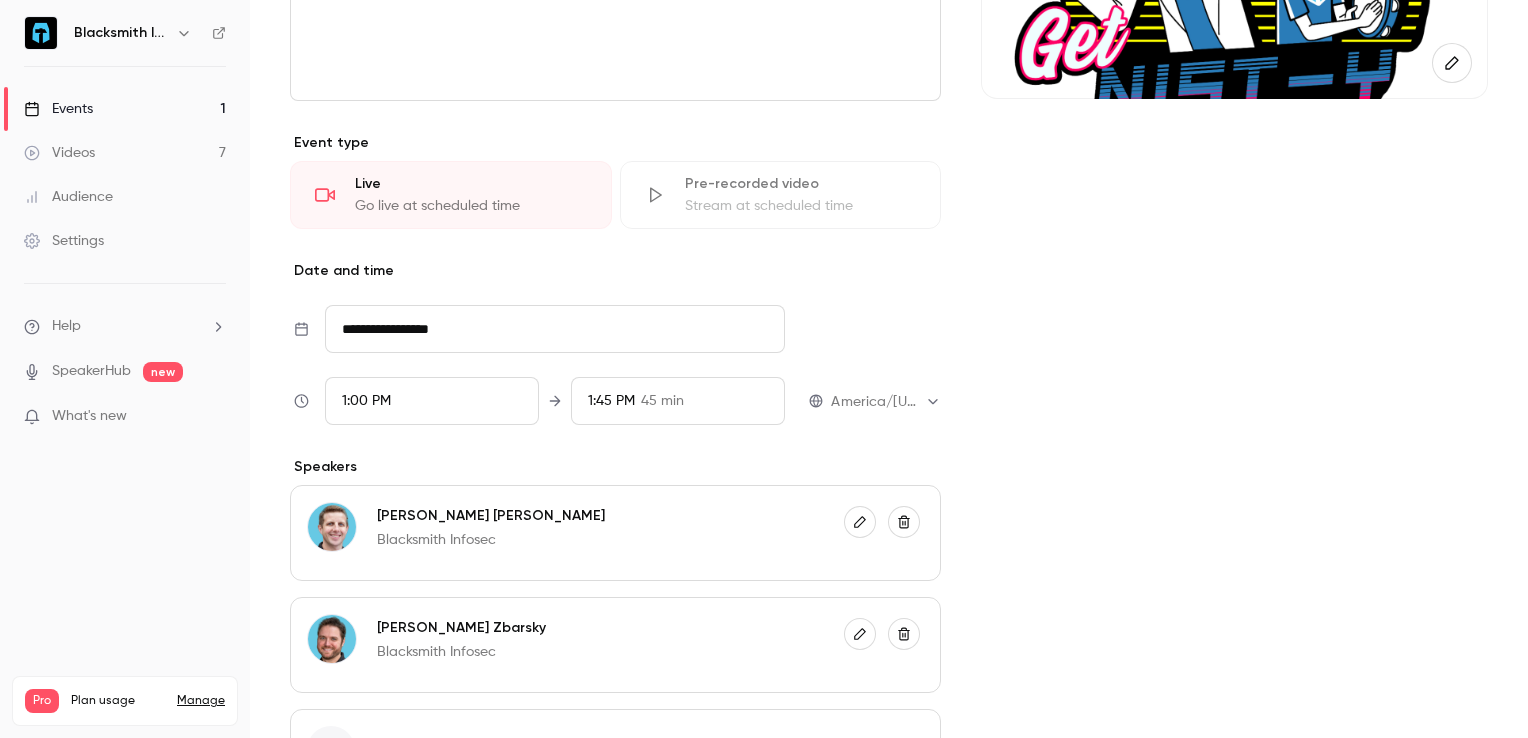 scroll, scrollTop: 600, scrollLeft: 0, axis: vertical 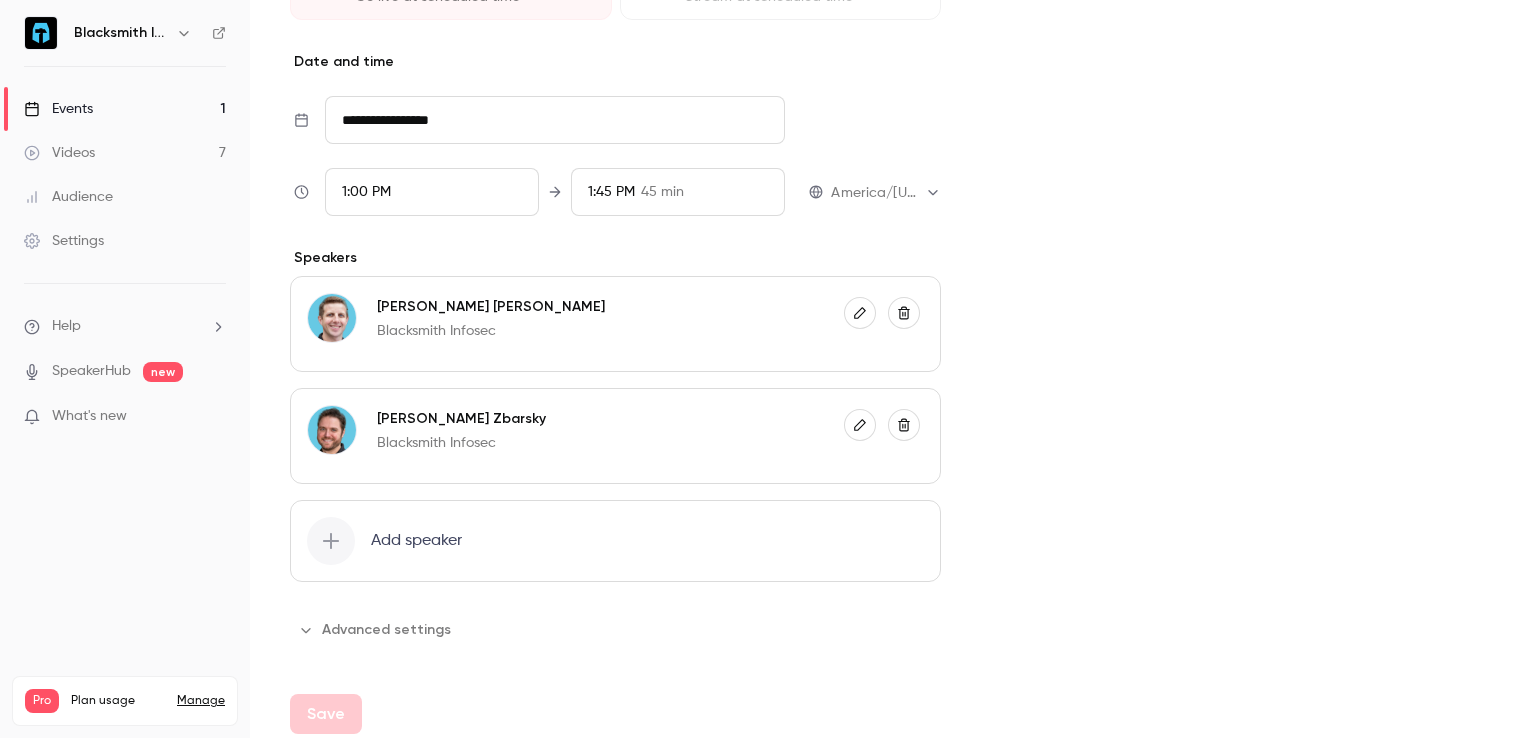 click on "Add speaker" at bounding box center [416, 541] 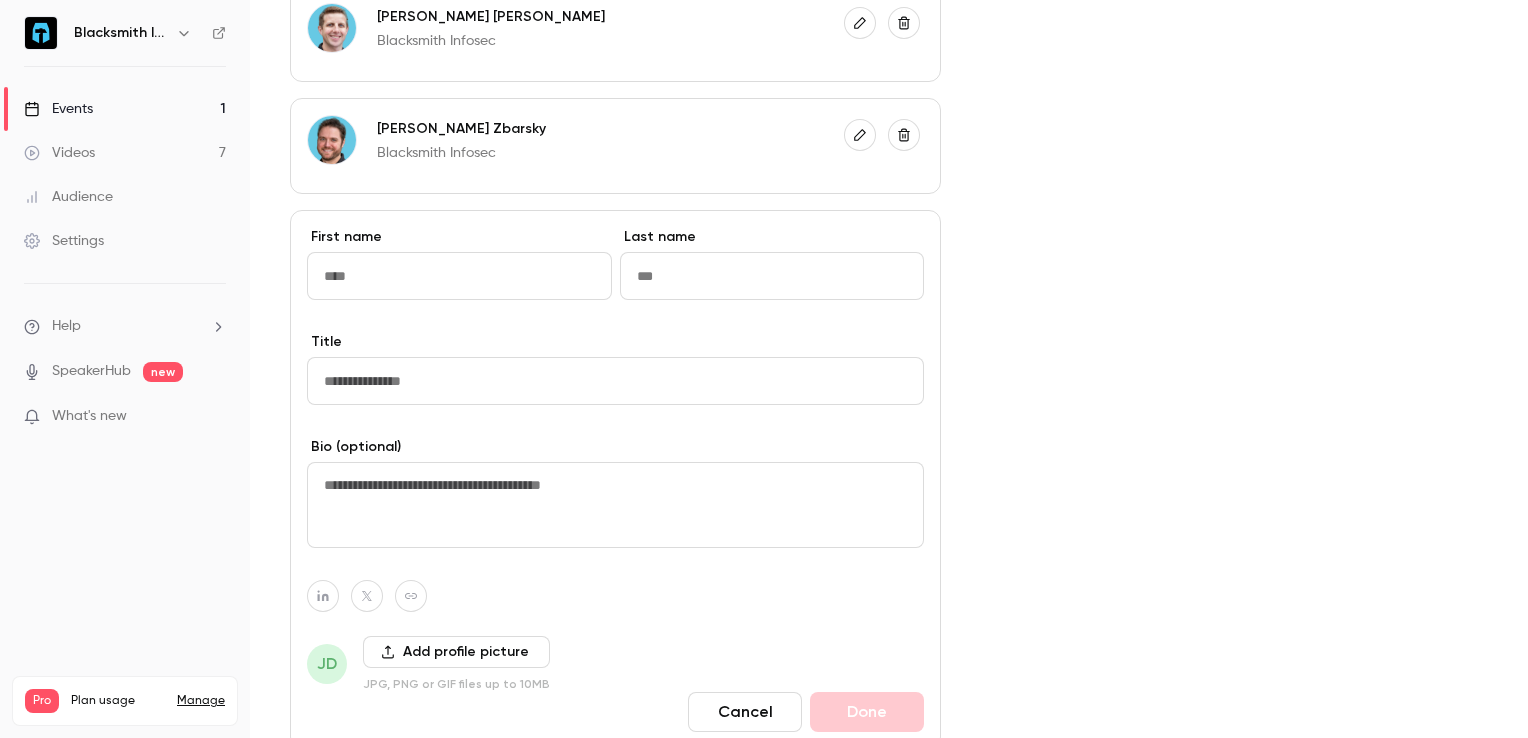 scroll, scrollTop: 900, scrollLeft: 0, axis: vertical 